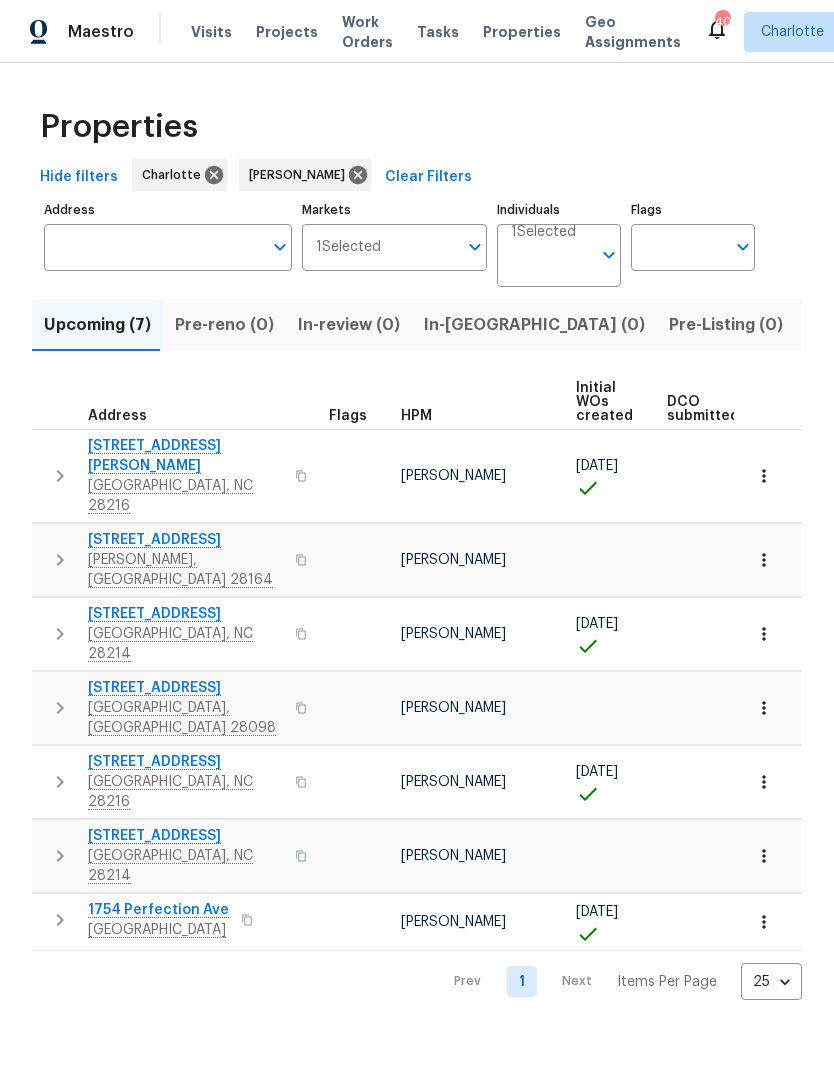 scroll, scrollTop: 0, scrollLeft: 0, axis: both 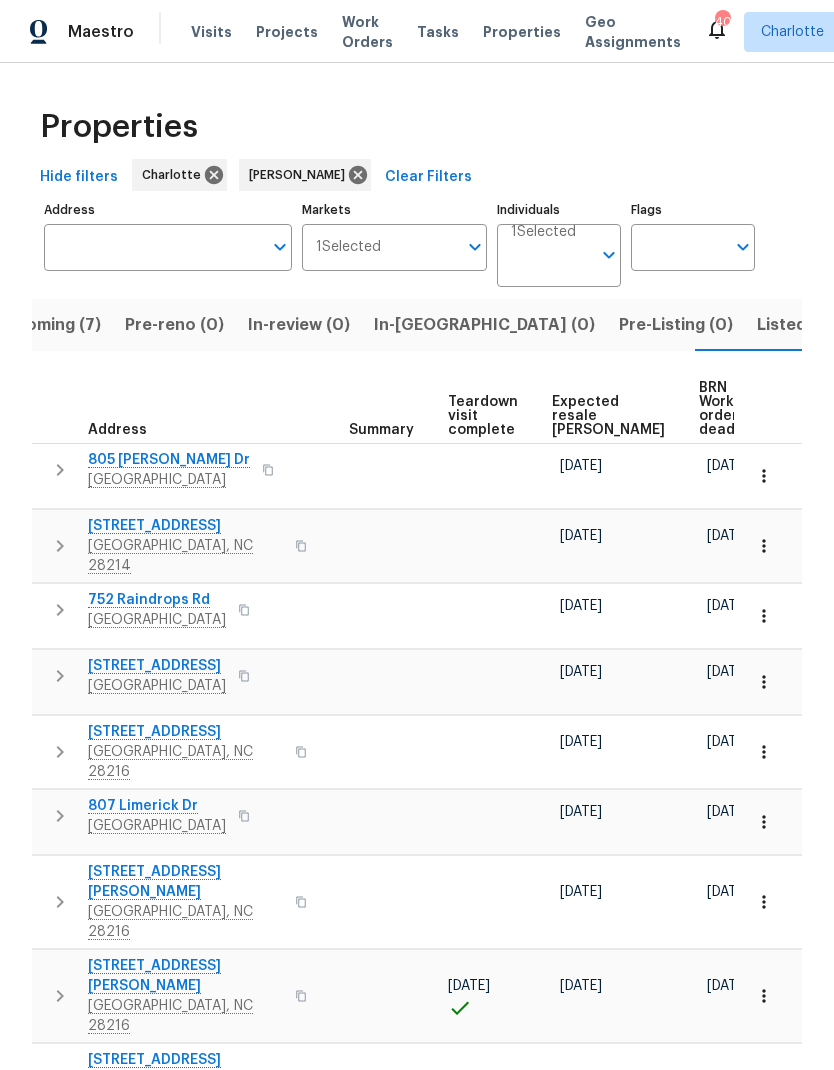 click on "Expected resale COE" at bounding box center [608, 416] 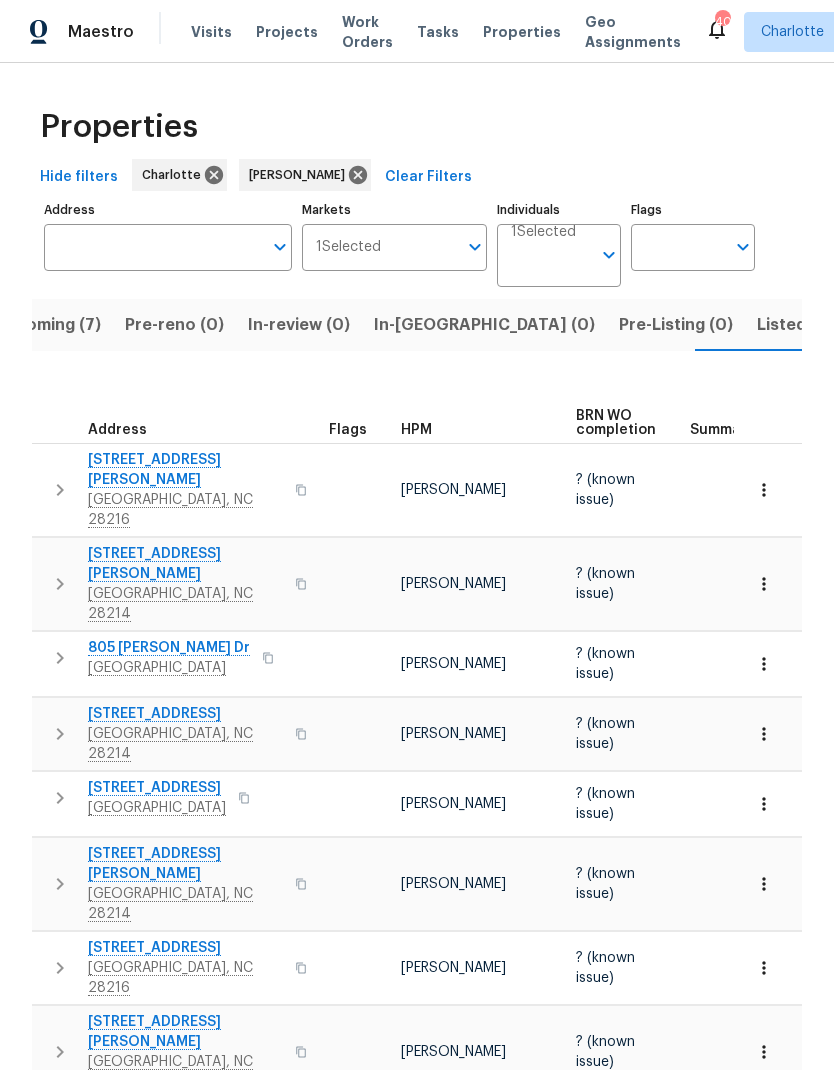scroll, scrollTop: 0, scrollLeft: 0, axis: both 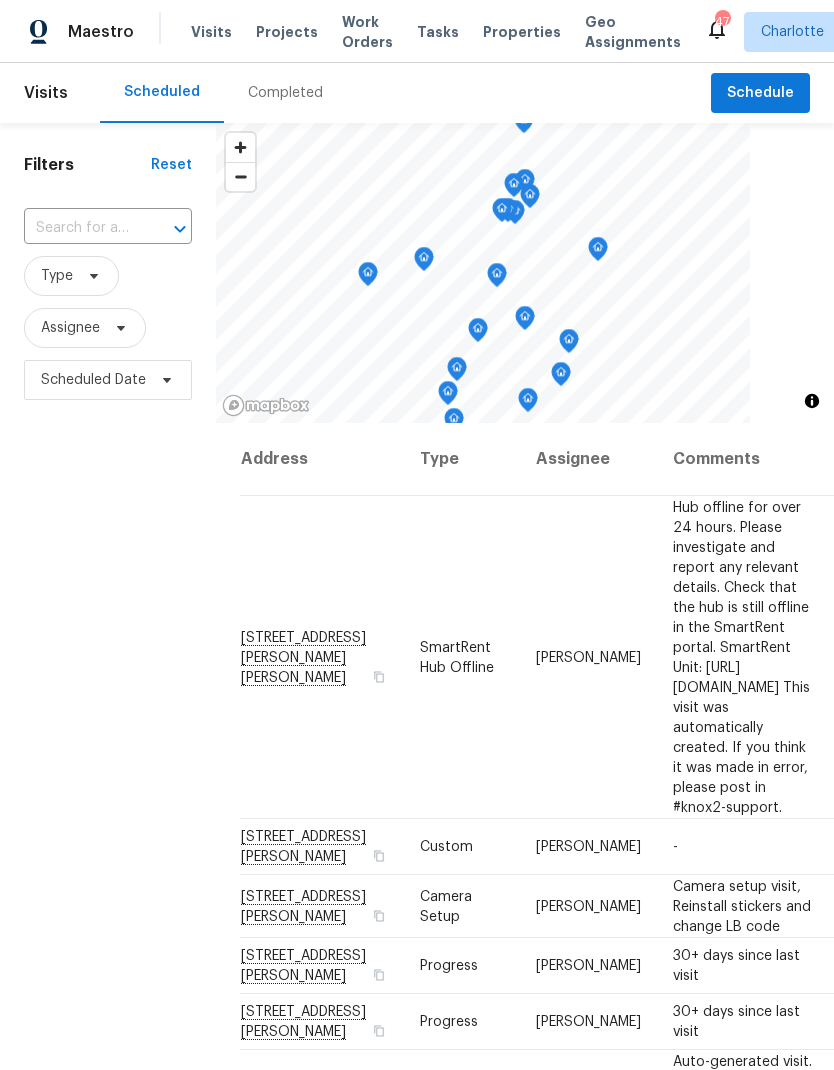 click at bounding box center (80, 228) 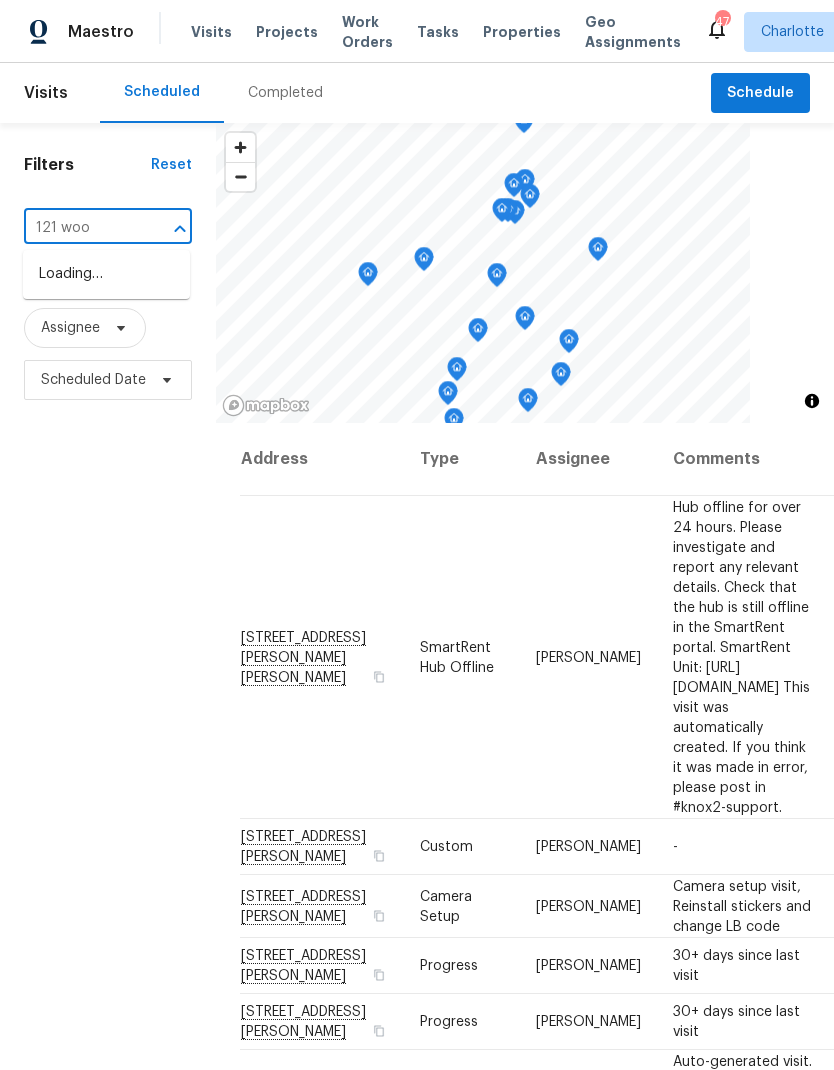 type on "121 wood" 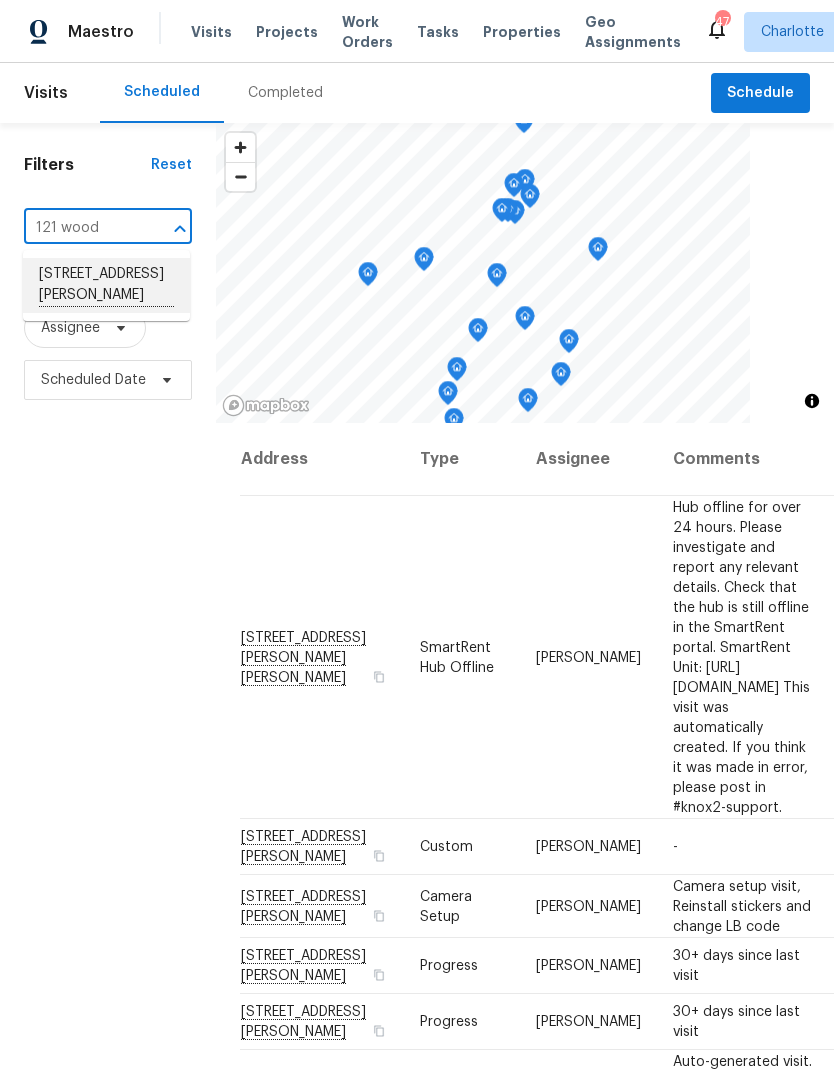 click on "[STREET_ADDRESS][PERSON_NAME]" at bounding box center (106, 285) 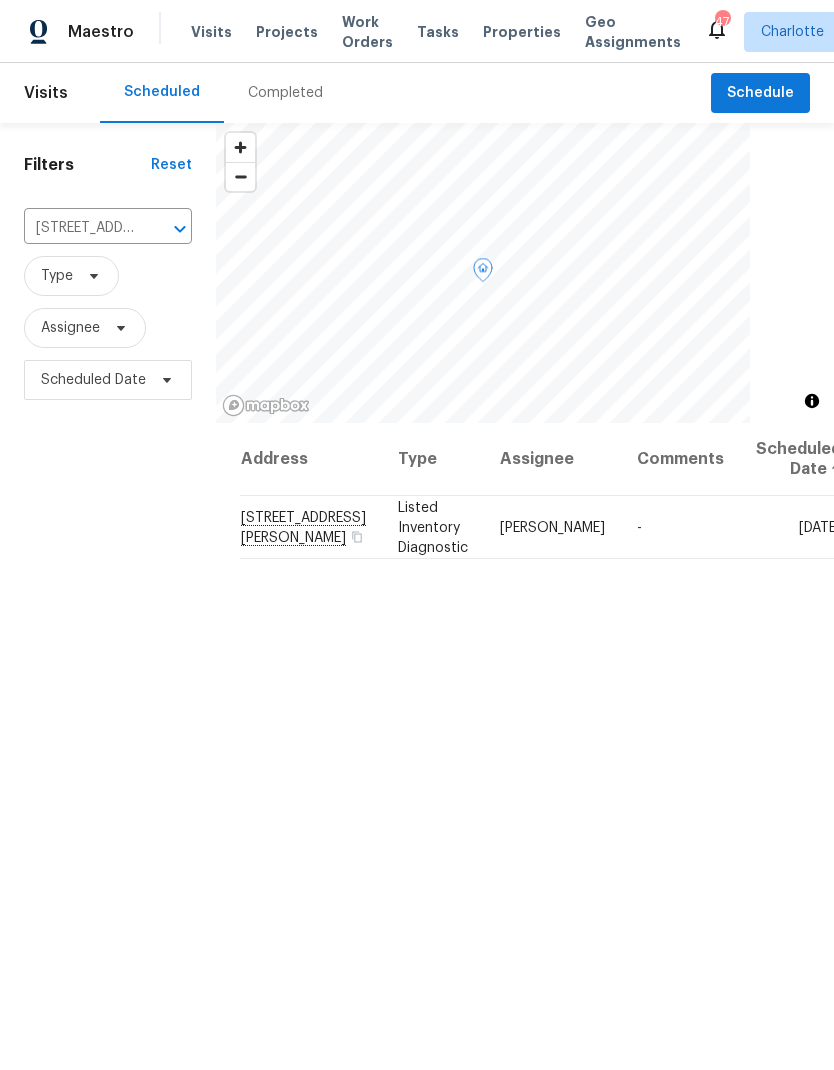 click 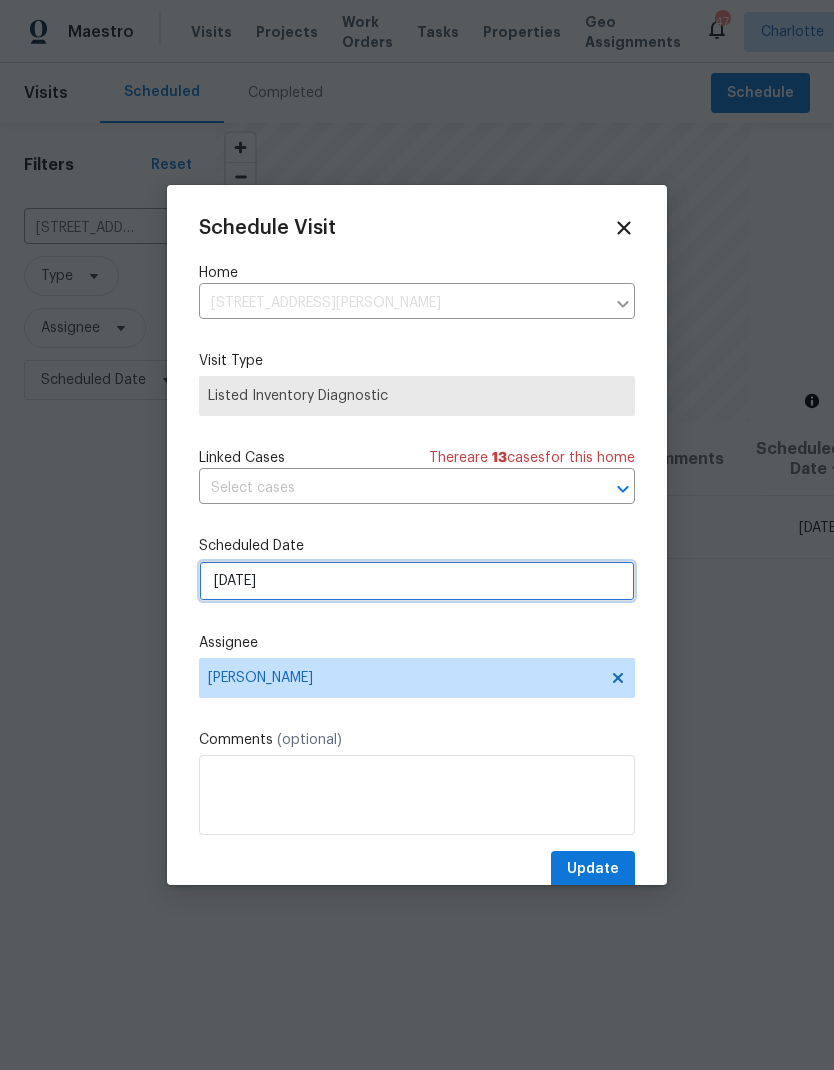 click on "7/18/2025" at bounding box center (417, 581) 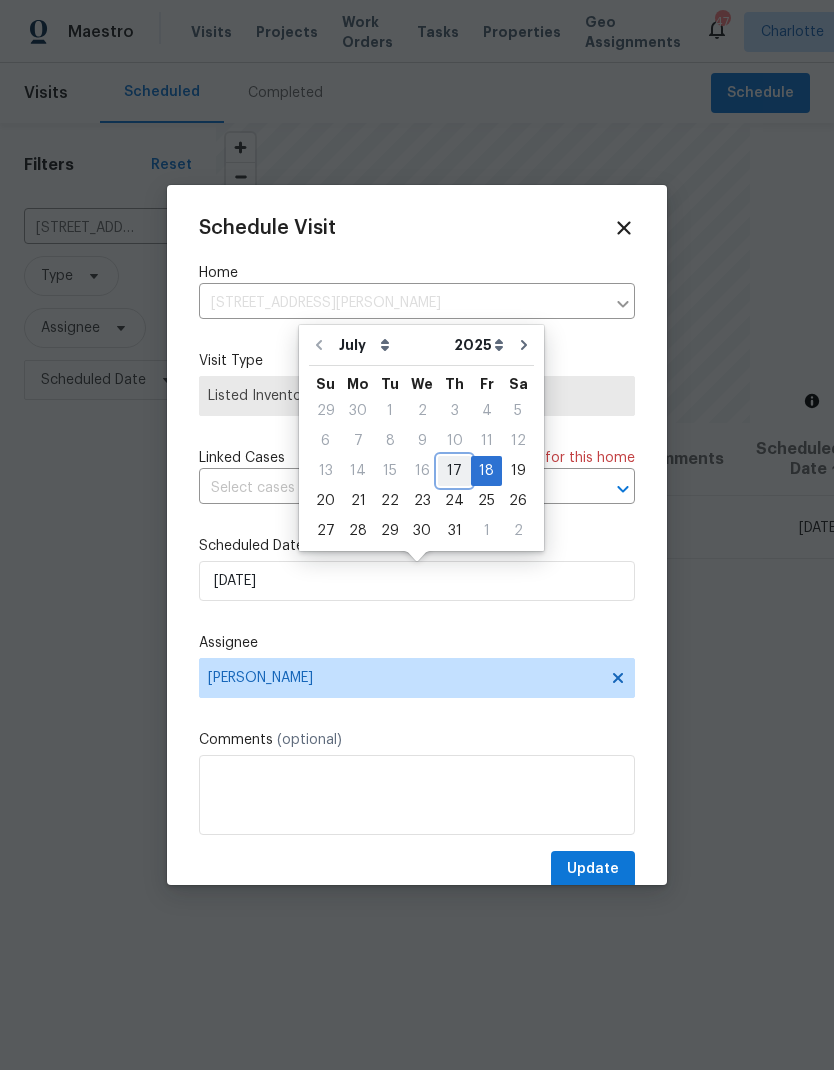 click on "17" at bounding box center [454, 471] 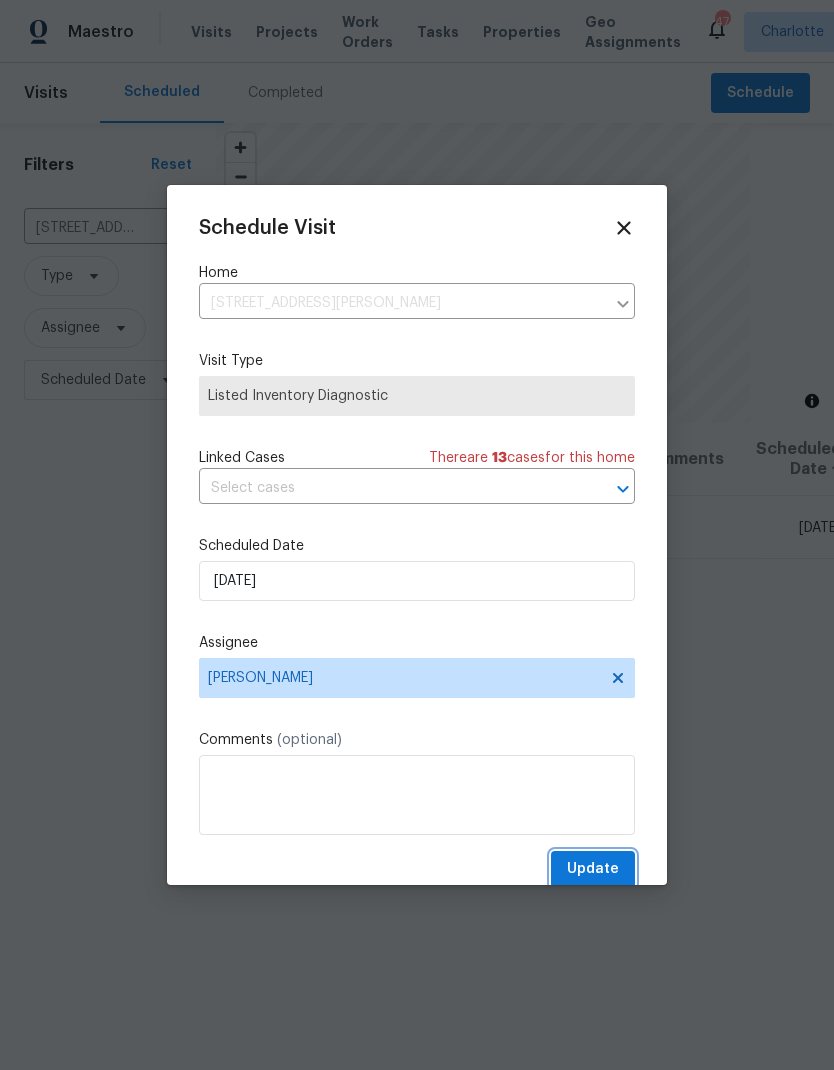 click on "Update" at bounding box center [593, 869] 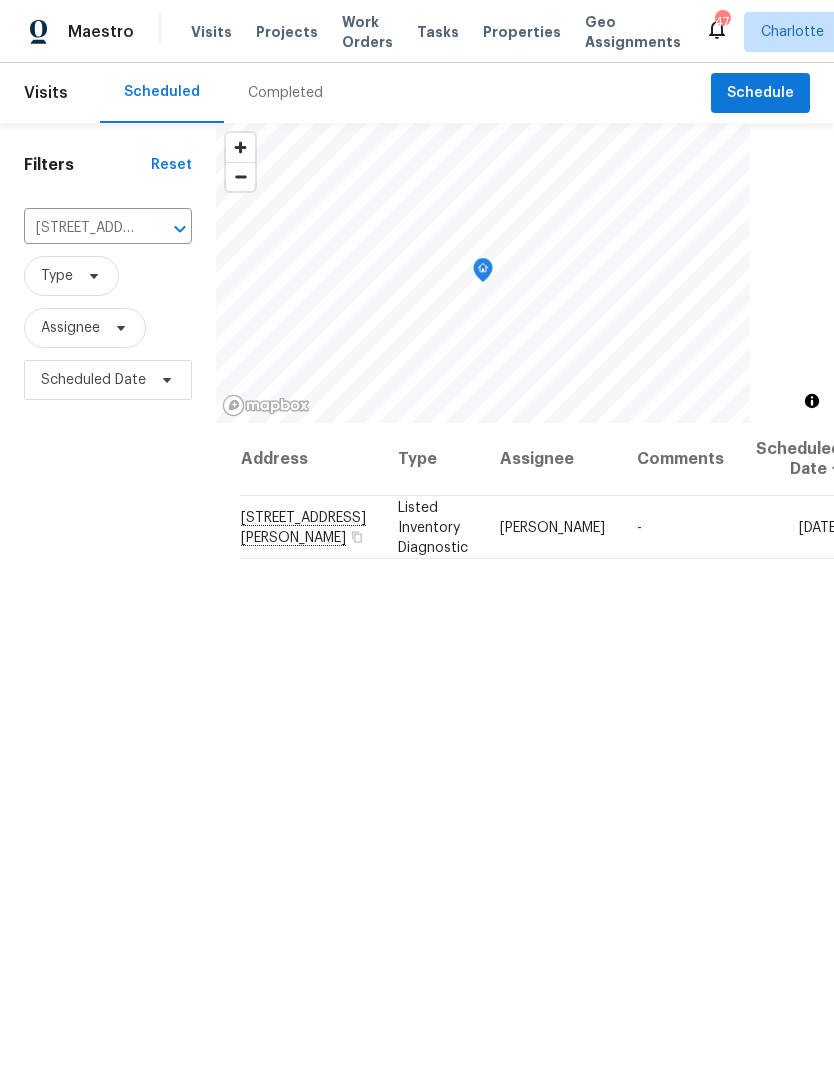 click 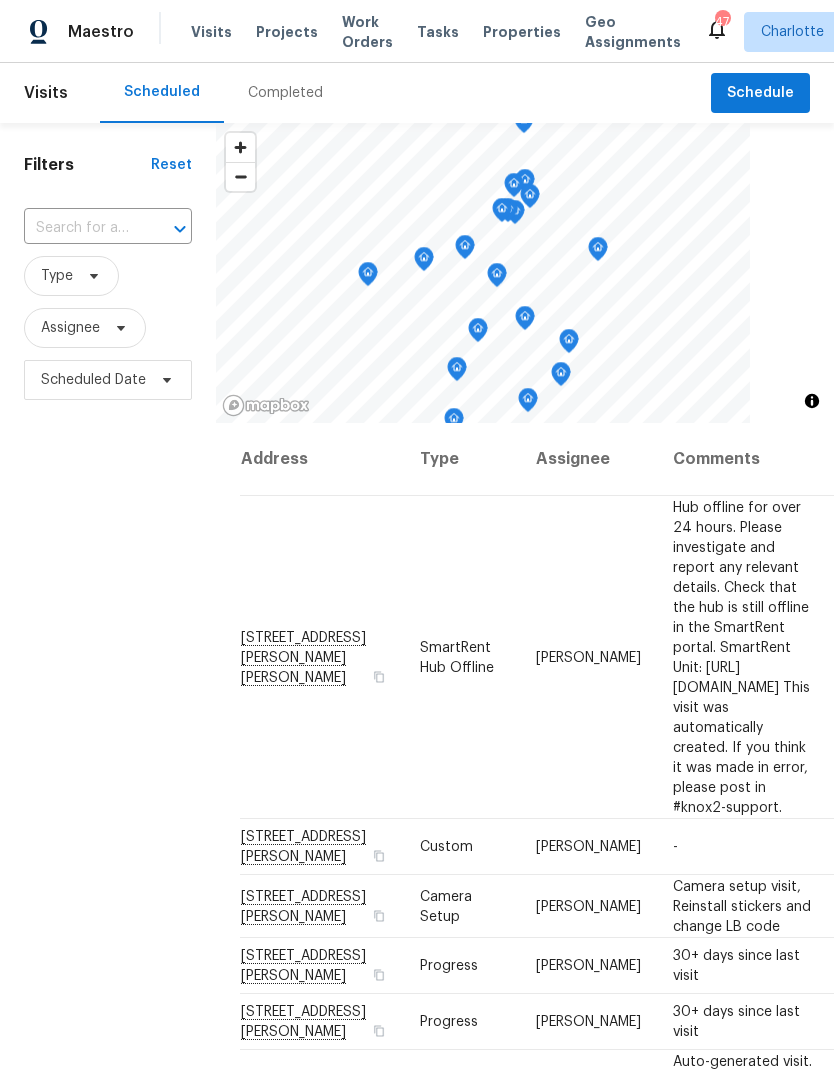 click at bounding box center (80, 228) 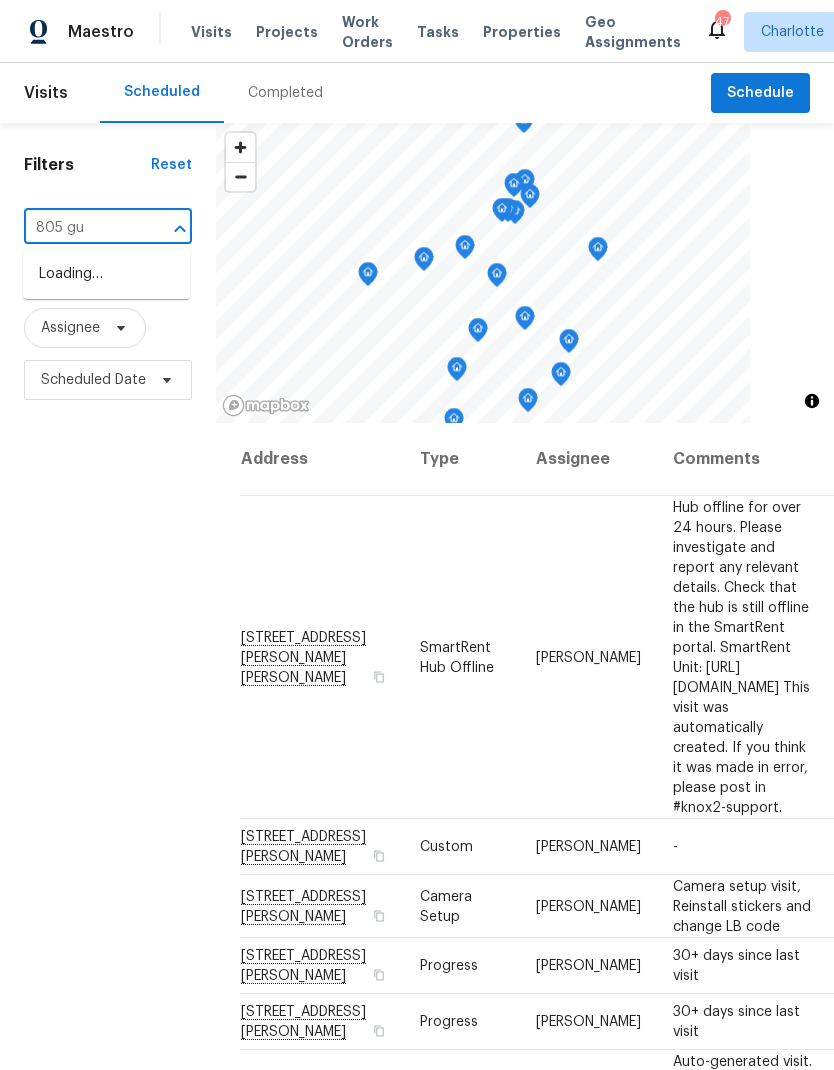 type on "805 gun" 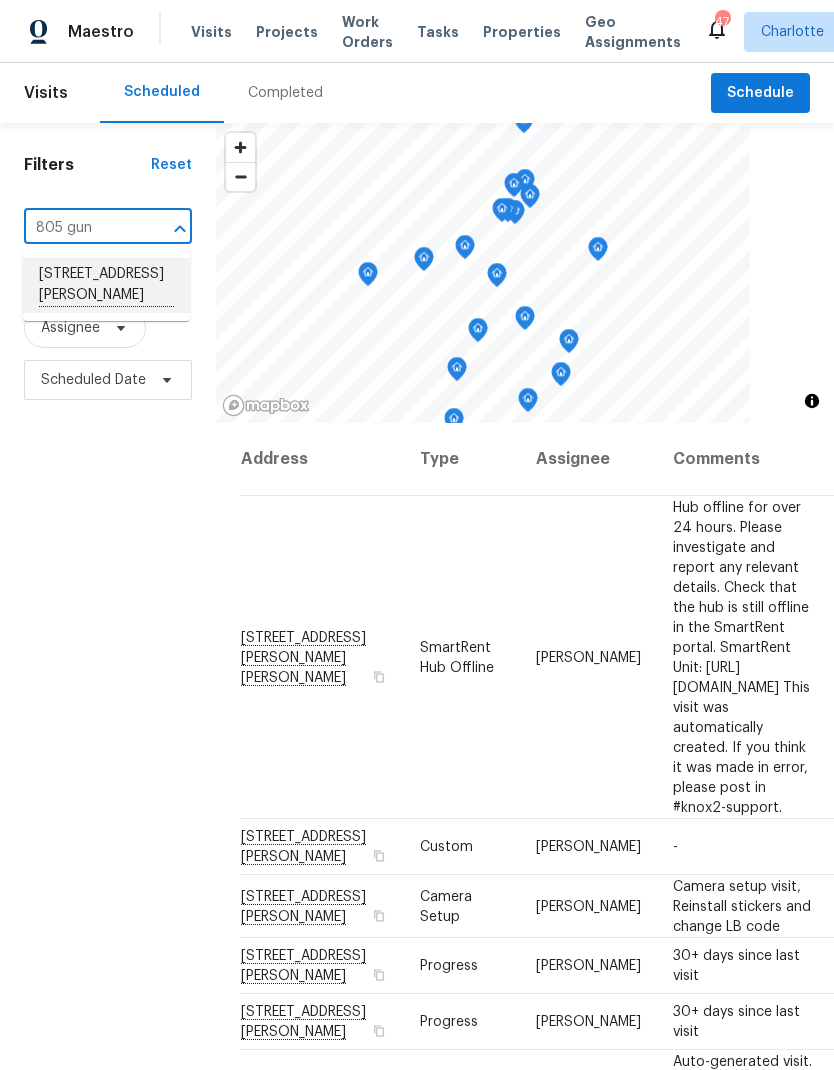 click on "[STREET_ADDRESS][PERSON_NAME]" at bounding box center [106, 285] 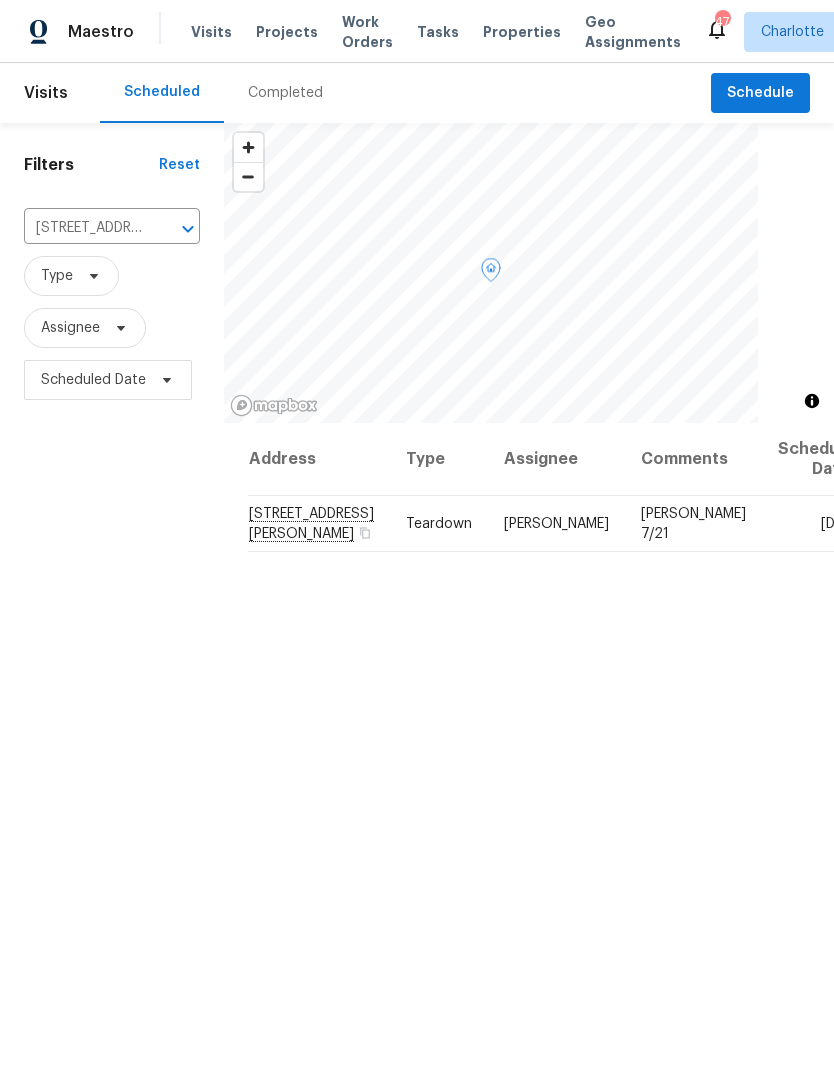 click 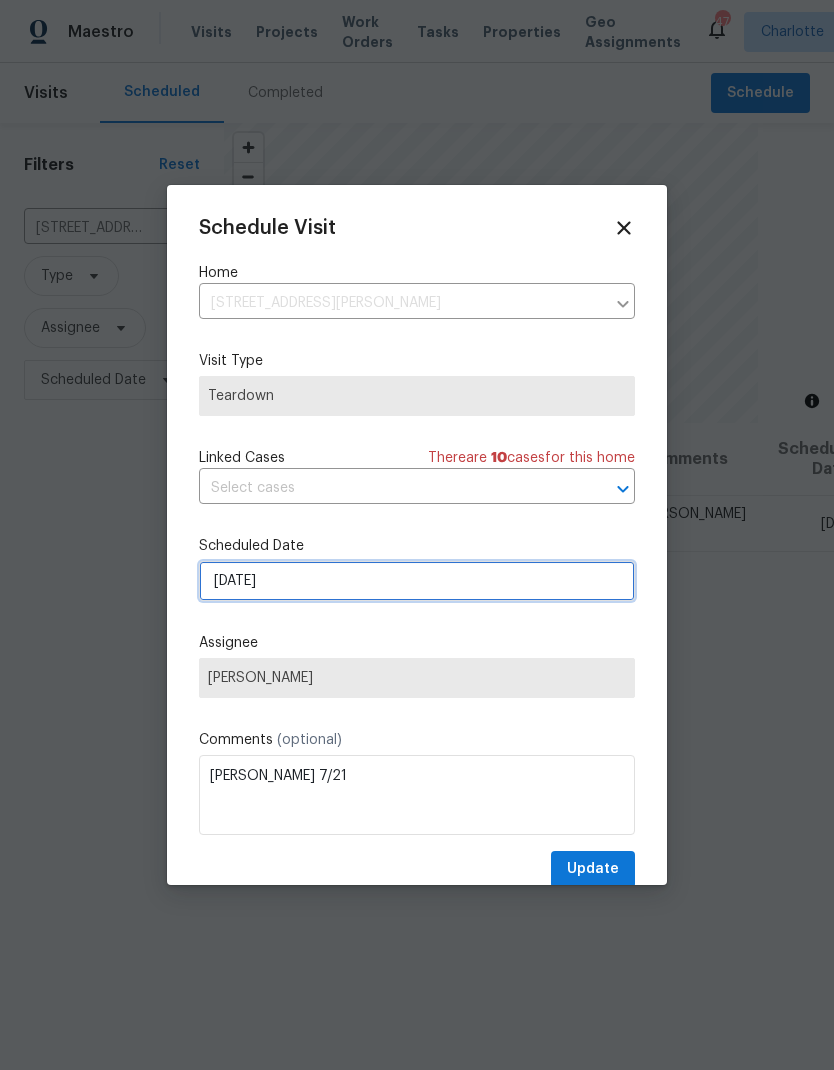 click on "7/18/2025" at bounding box center [417, 581] 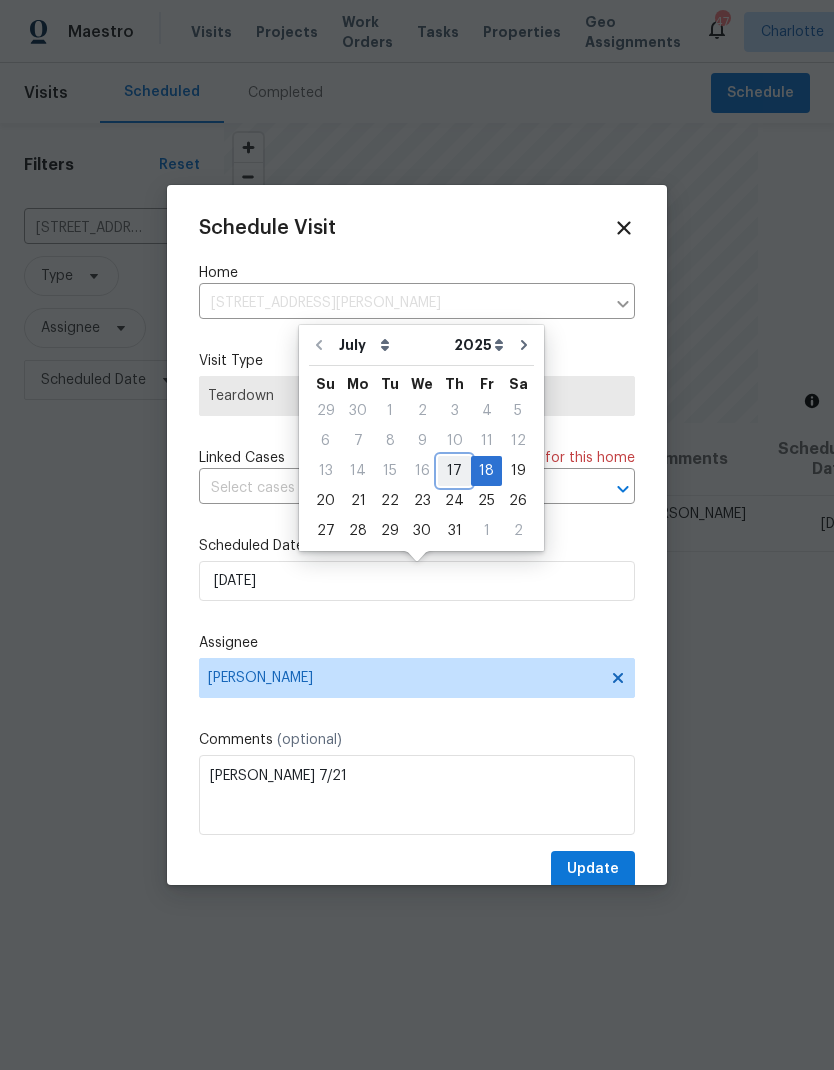 click on "17" at bounding box center (454, 471) 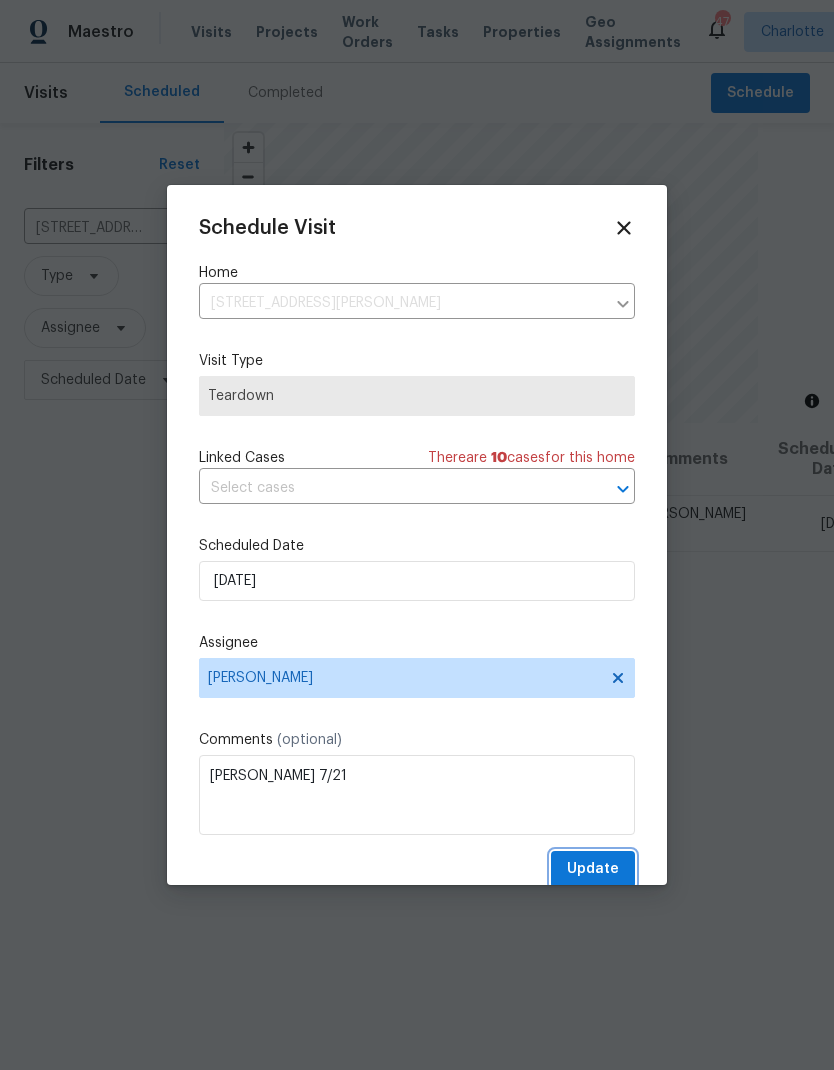 click on "Update" at bounding box center [593, 869] 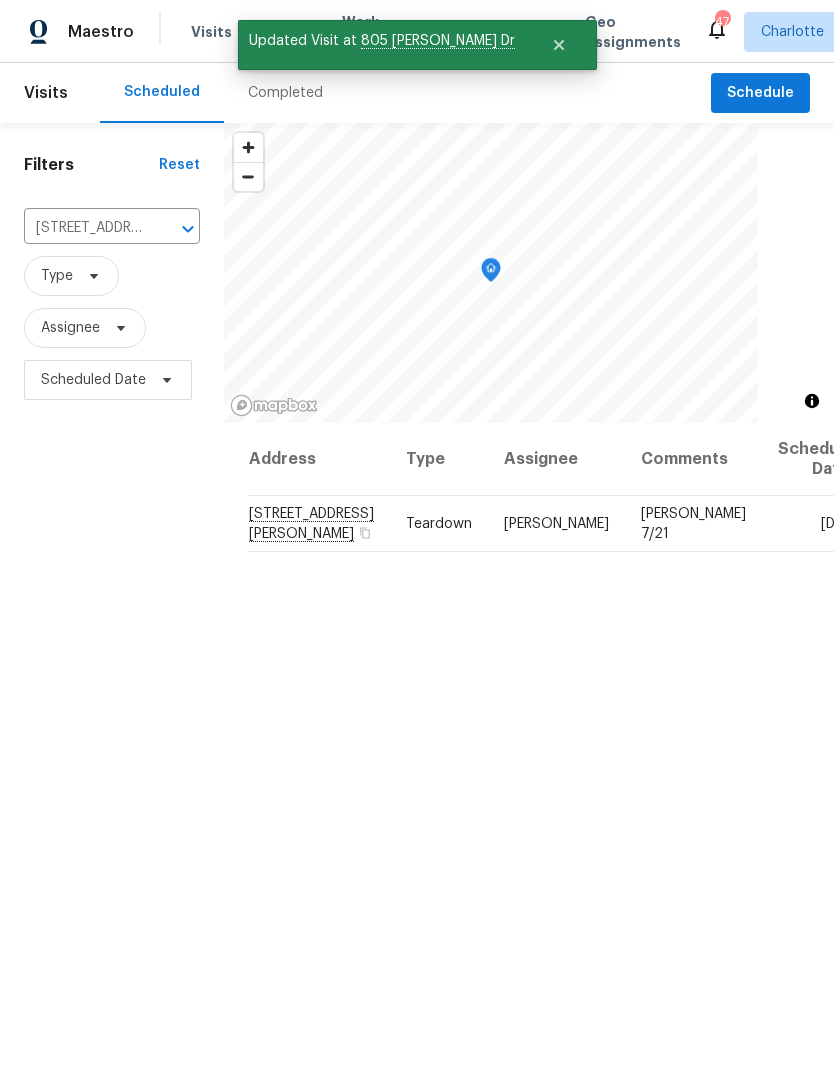 click 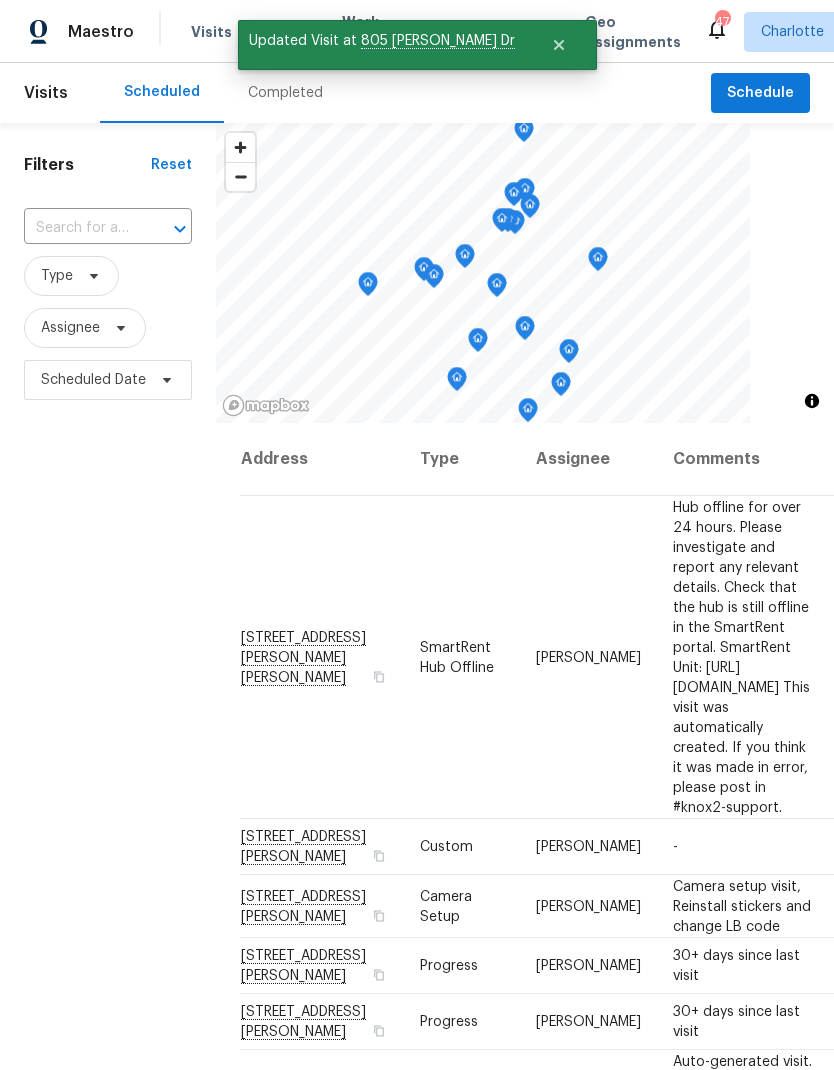 click at bounding box center [80, 228] 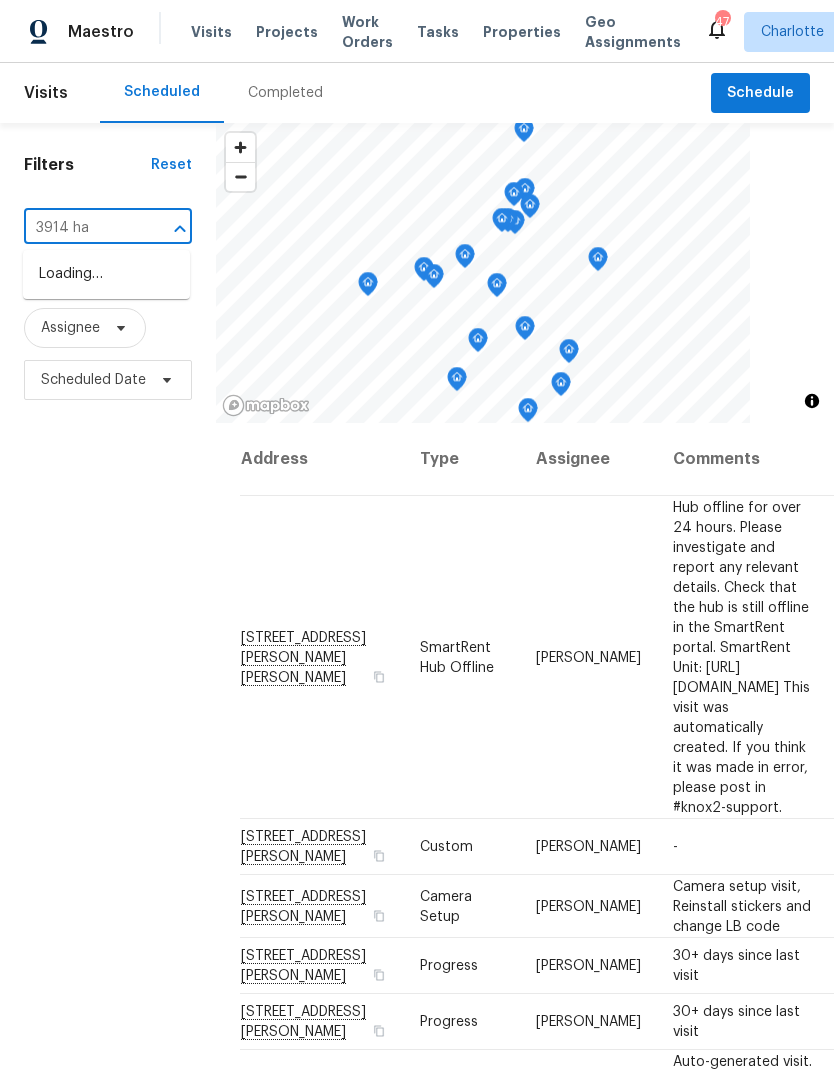 type on "3914 hat" 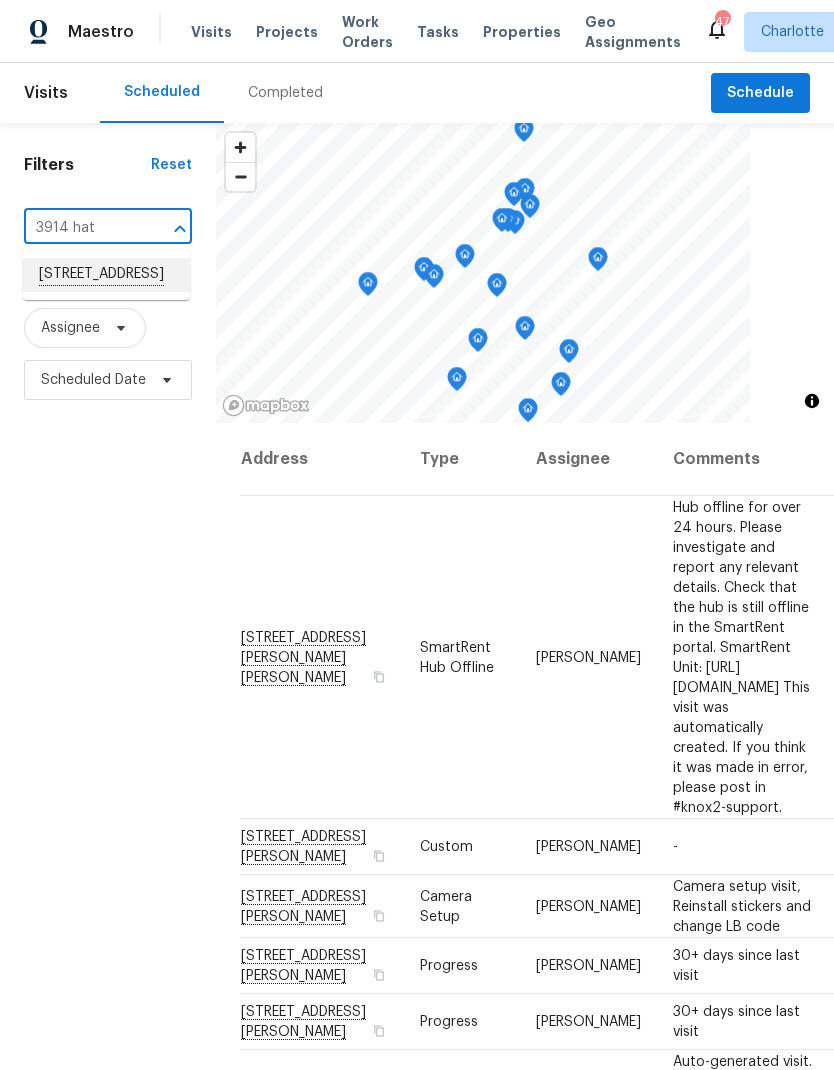 click on "[STREET_ADDRESS]" at bounding box center [106, 275] 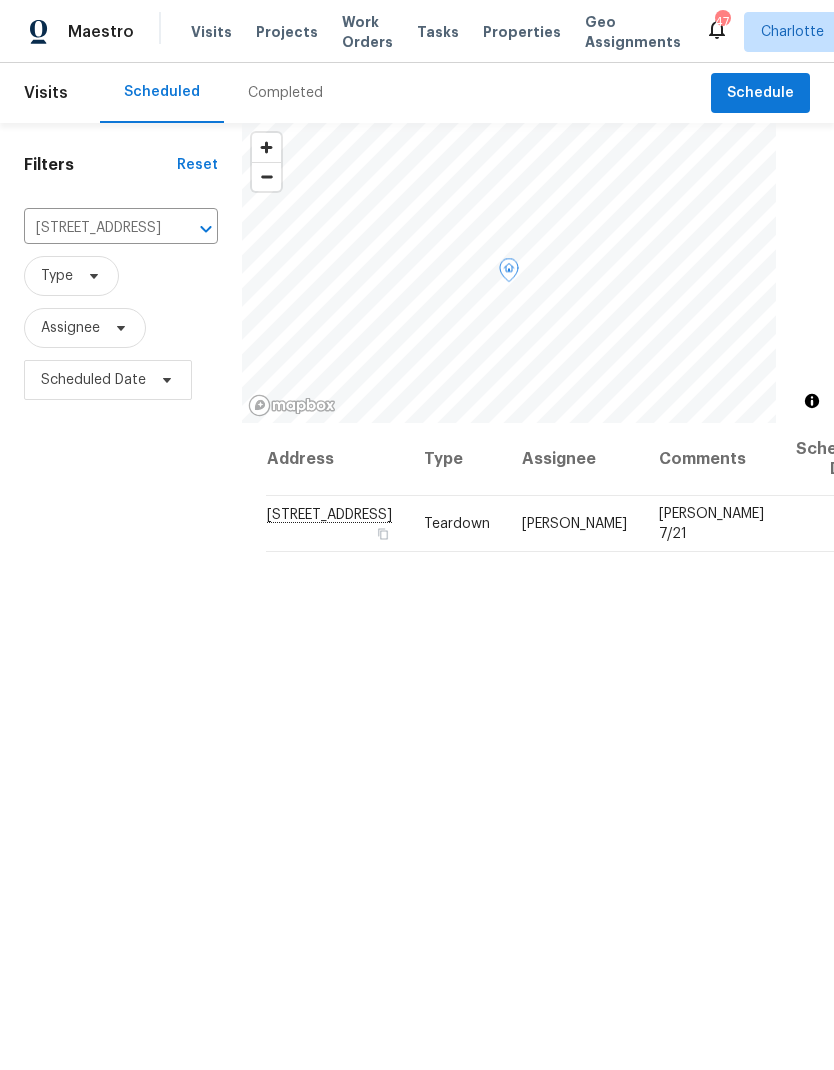 click 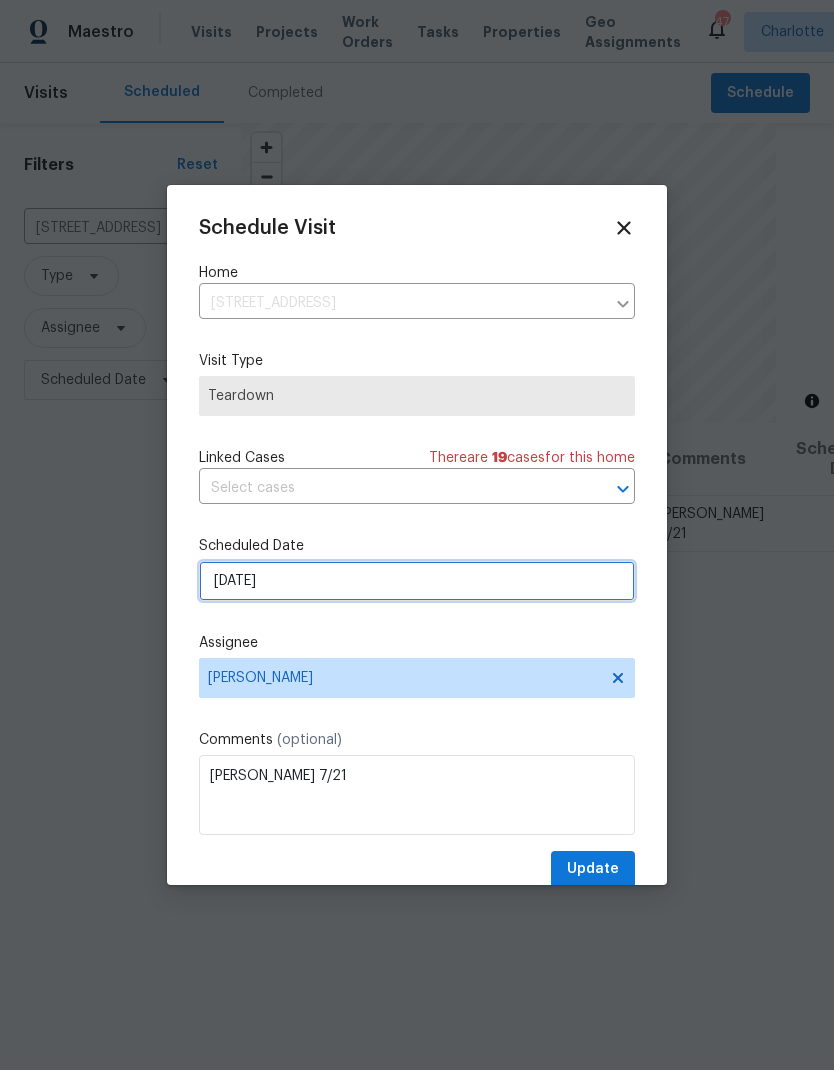 click on "7/18/2025" at bounding box center [417, 581] 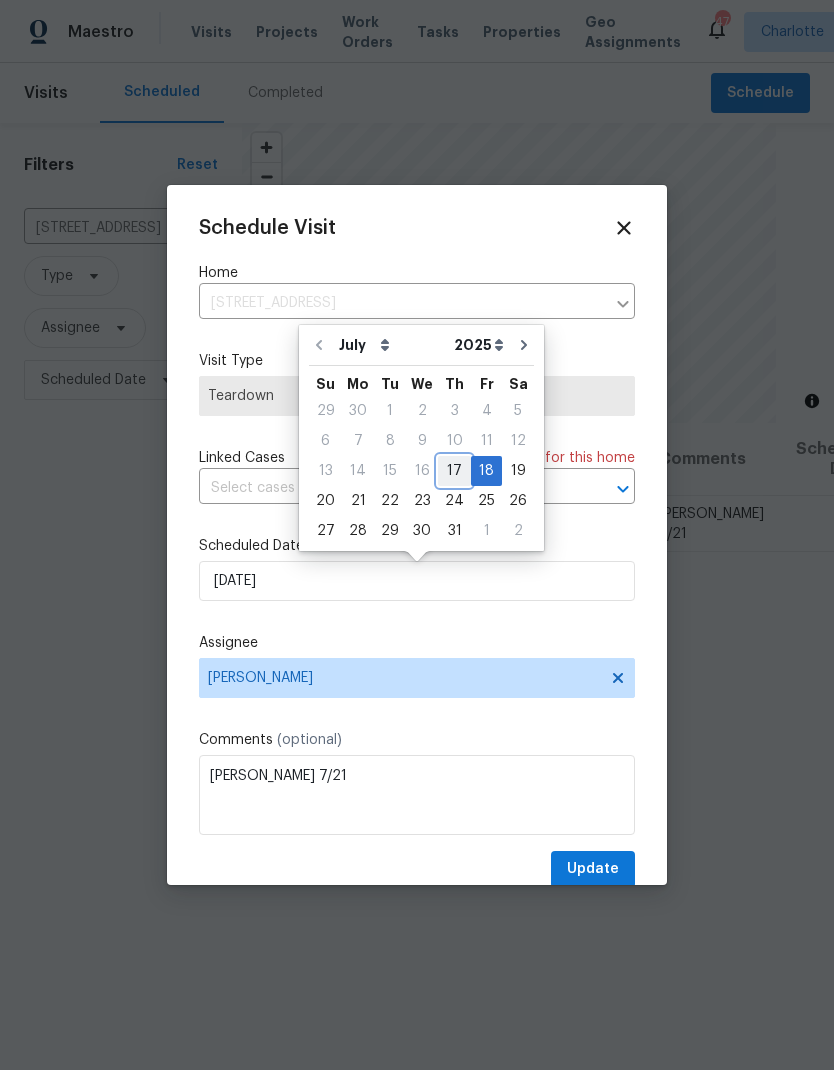 click on "17" at bounding box center [454, 471] 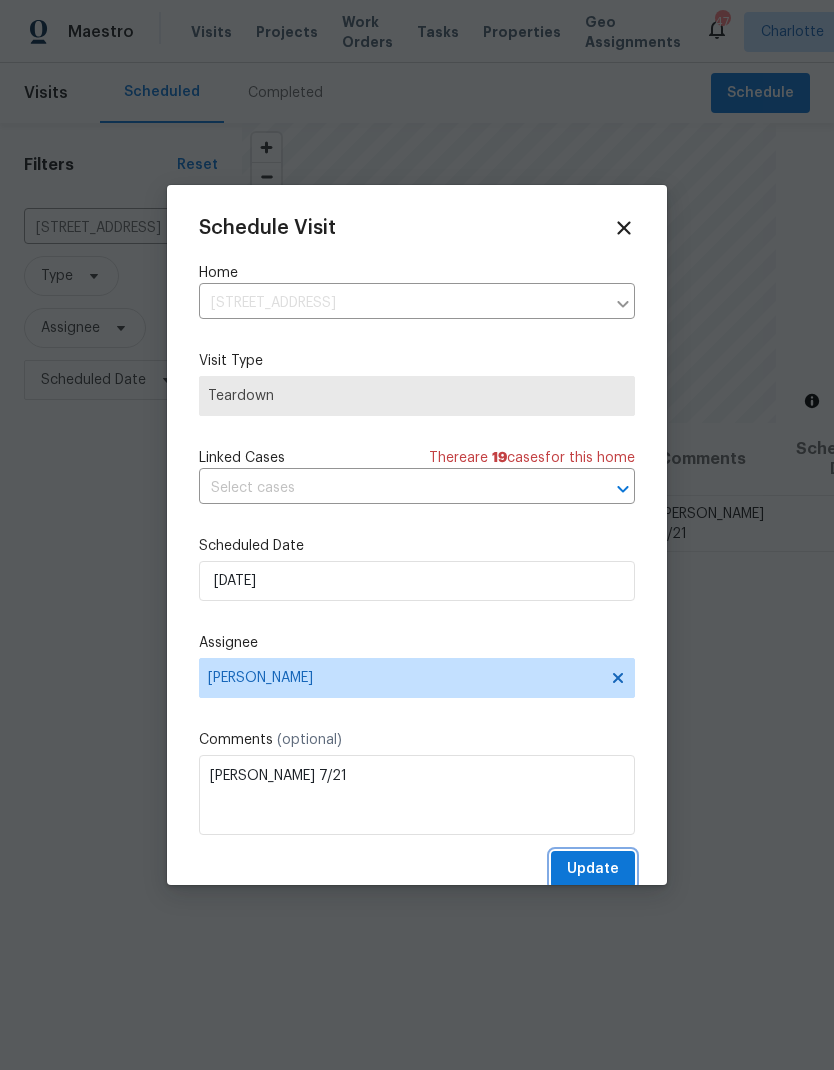 click on "Update" at bounding box center (593, 869) 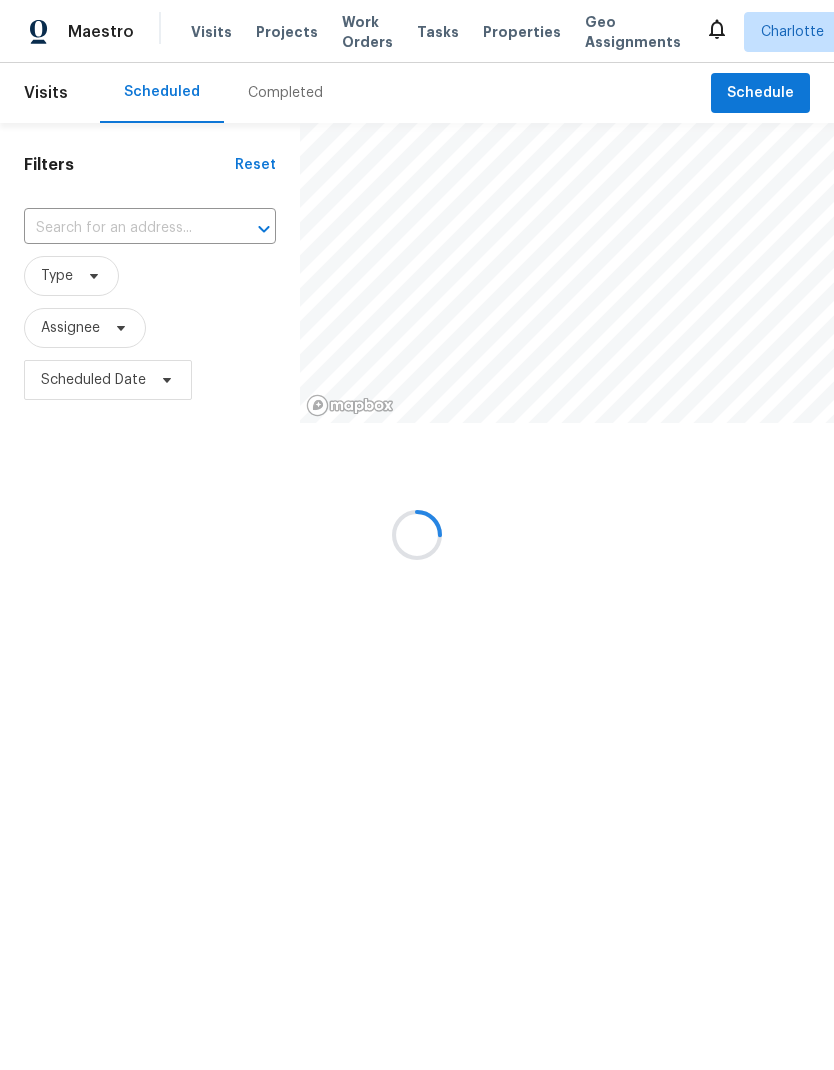 scroll, scrollTop: 0, scrollLeft: 0, axis: both 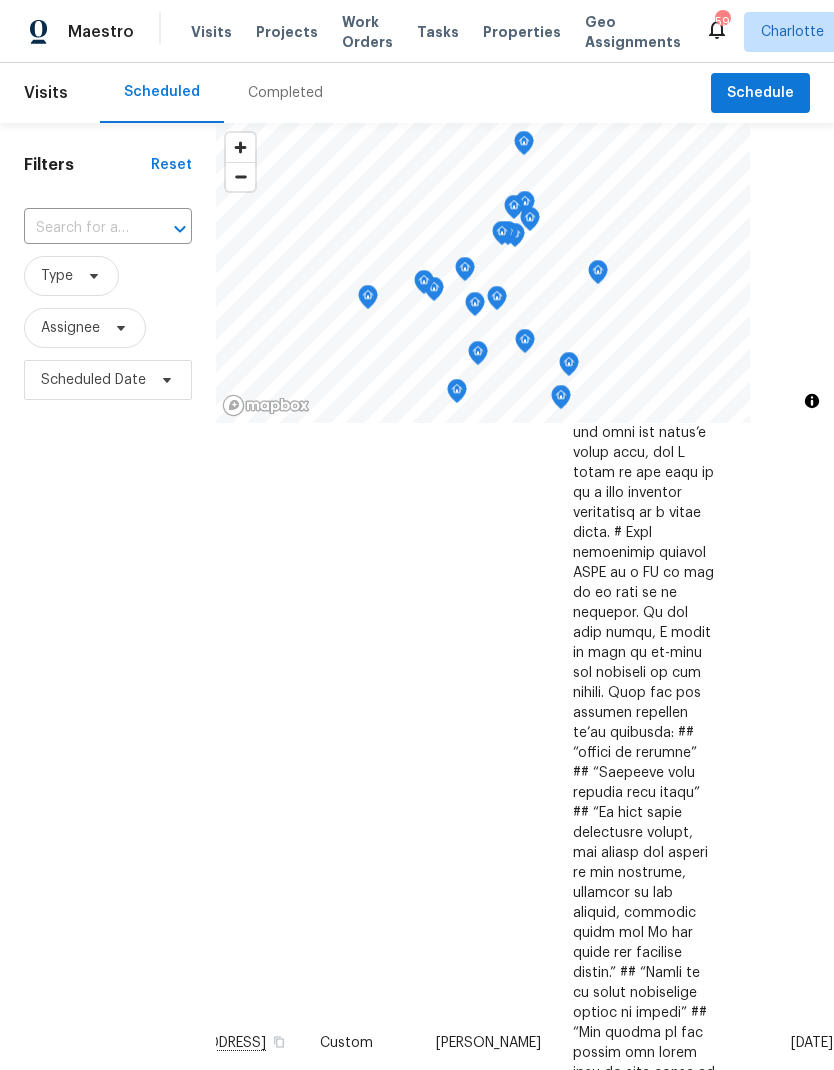 click on "Filters Reset ​ Type Assignee Scheduled Date" at bounding box center [108, 701] 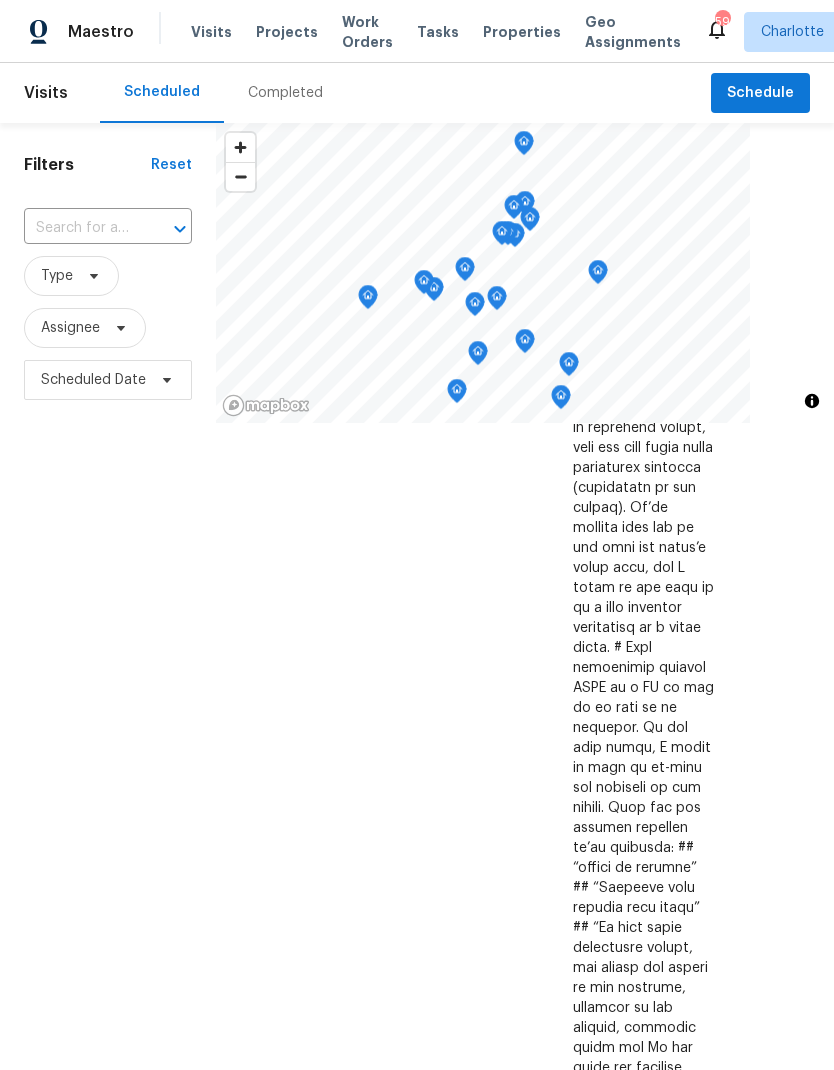 click on "Filters Reset ​ Type Assignee Scheduled Date" at bounding box center (108, 701) 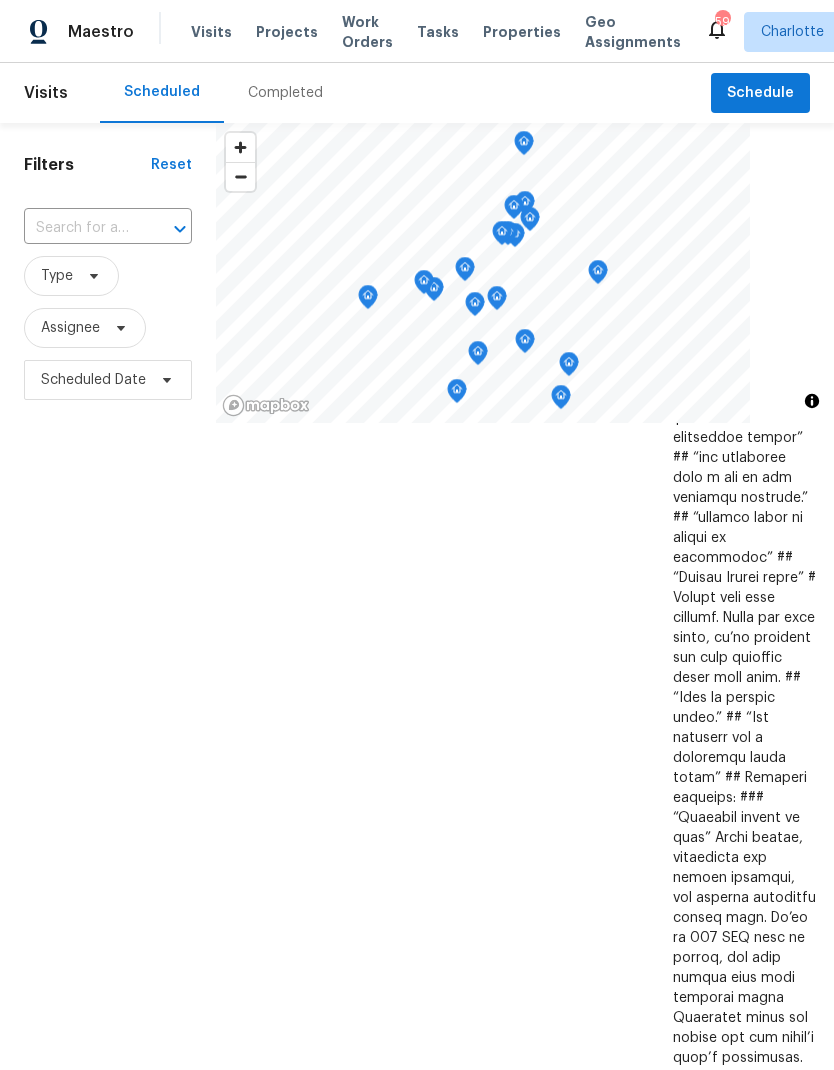 scroll, scrollTop: 1970, scrollLeft: 0, axis: vertical 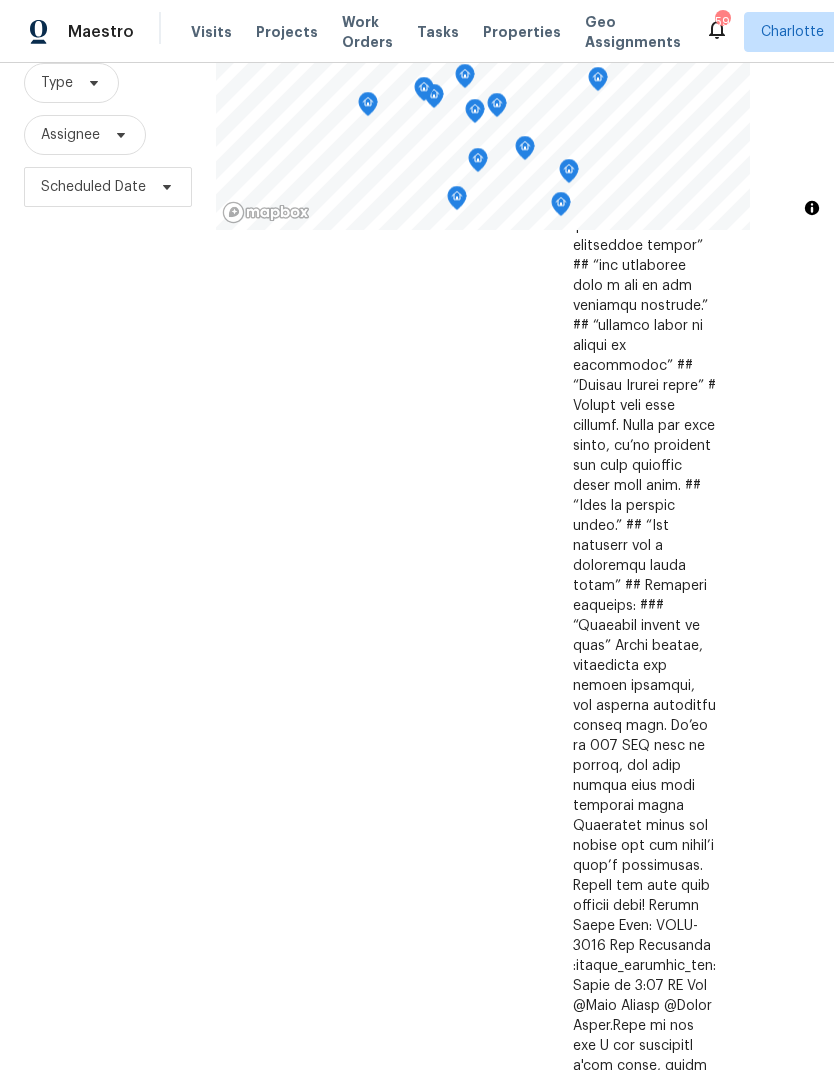 click on "Filters Reset ​ Type Assignee Scheduled Date" at bounding box center [108, 508] 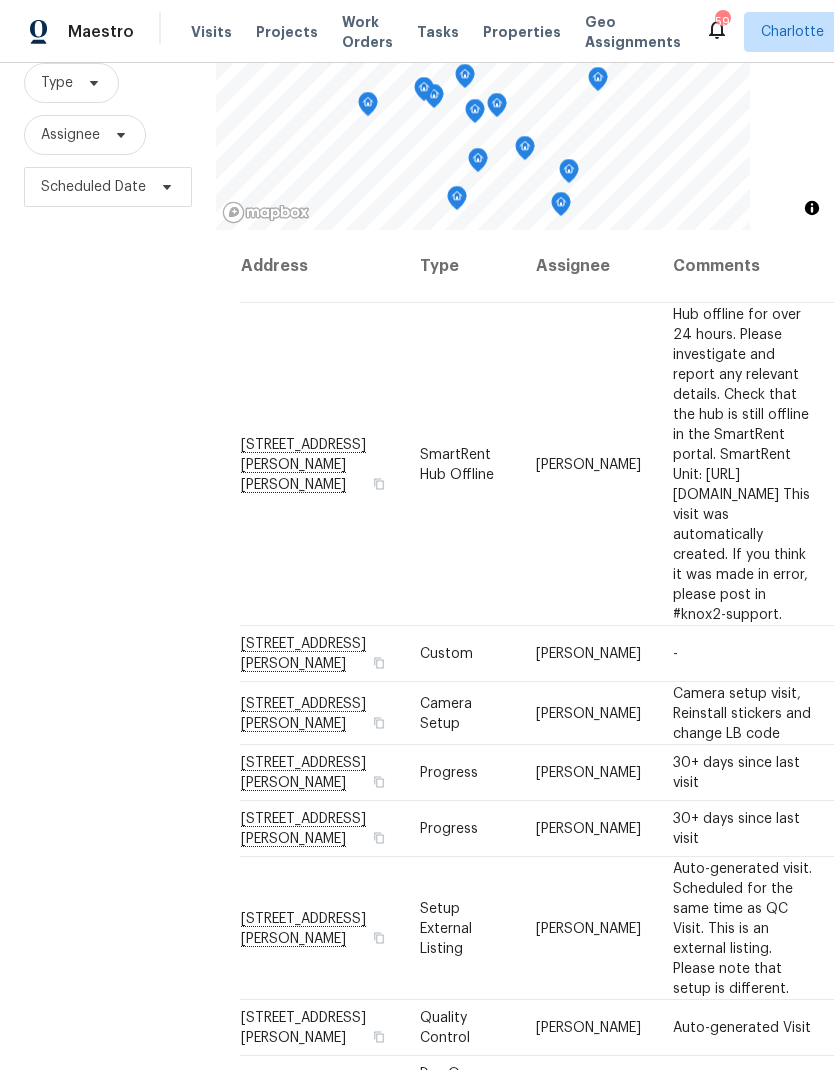 scroll, scrollTop: 0, scrollLeft: 0, axis: both 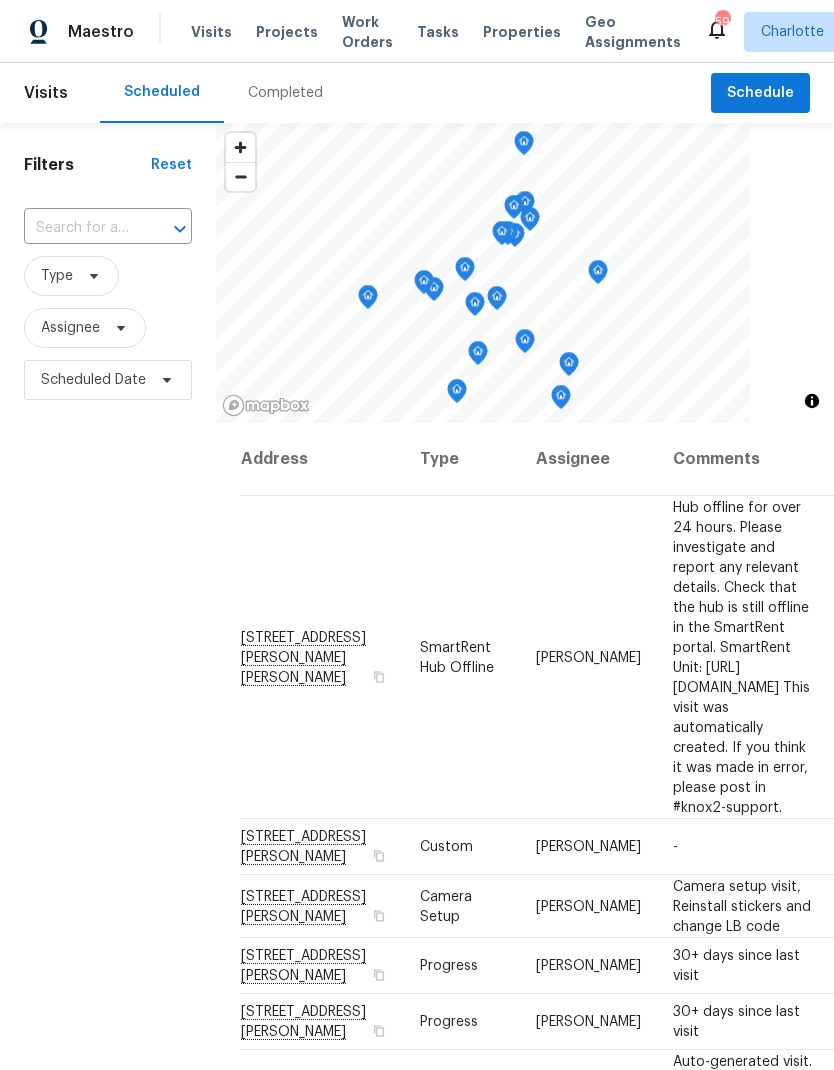click on "Completed" at bounding box center [285, 93] 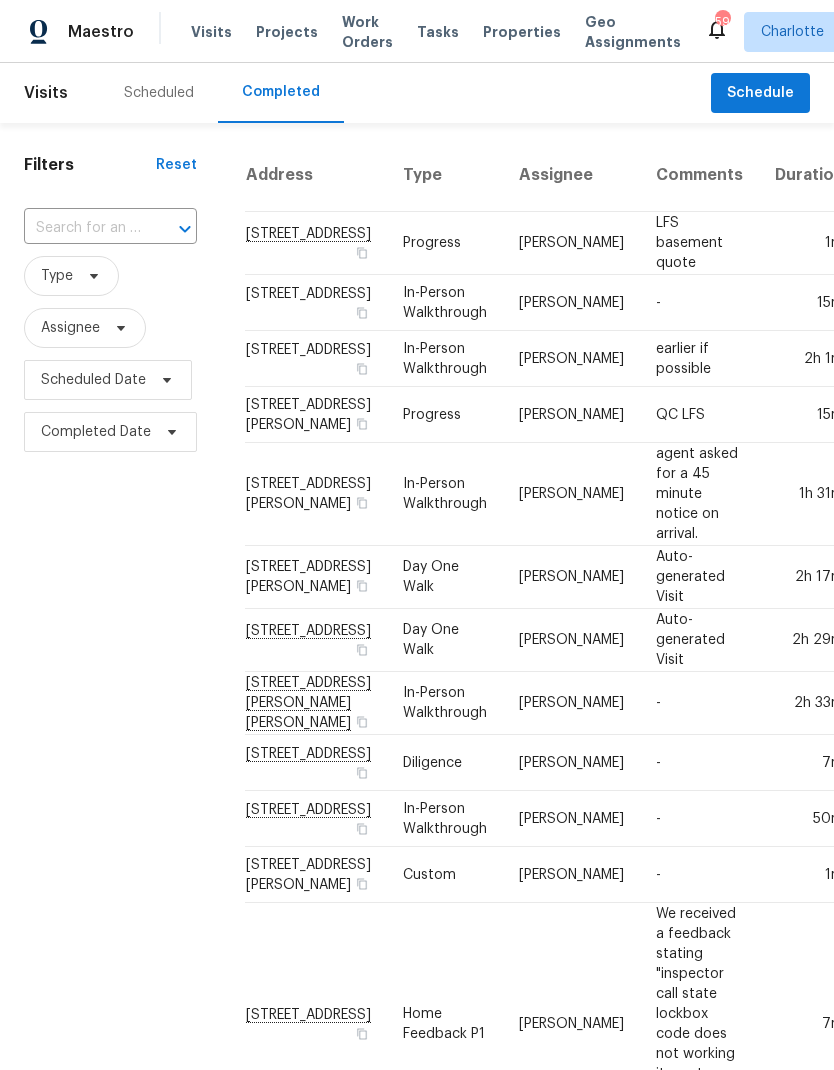 click at bounding box center [82, 228] 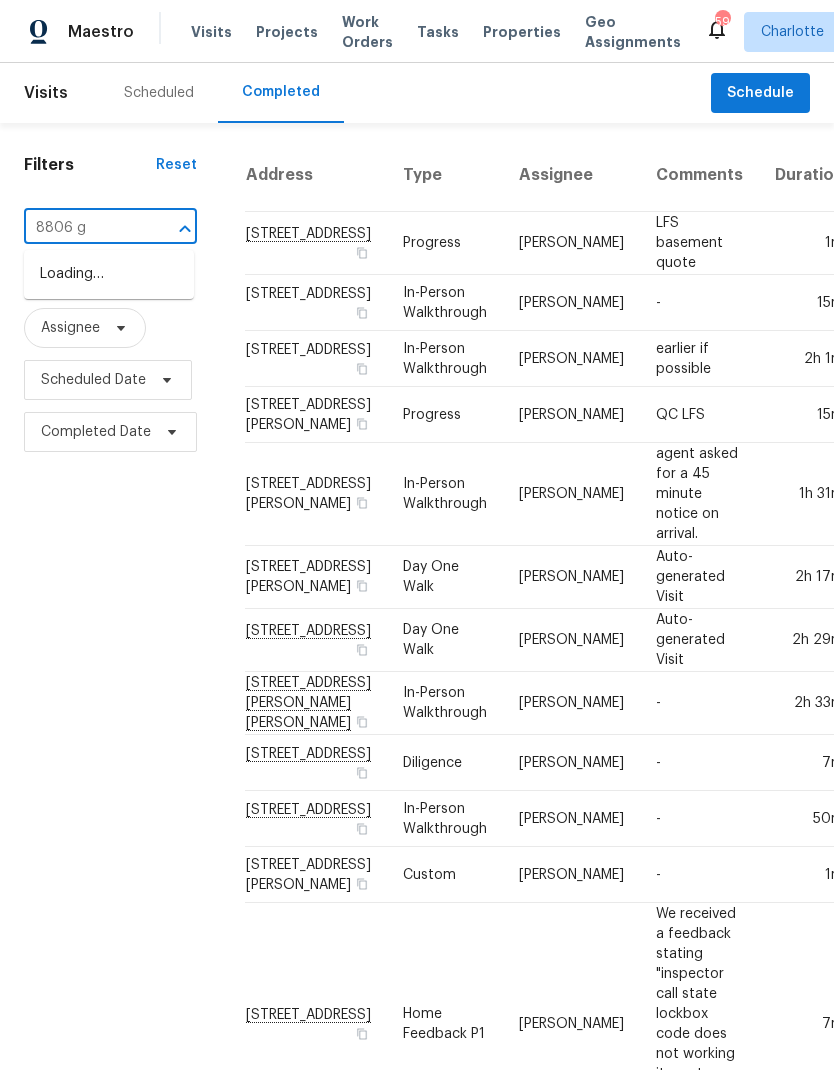 type on "8806 gl" 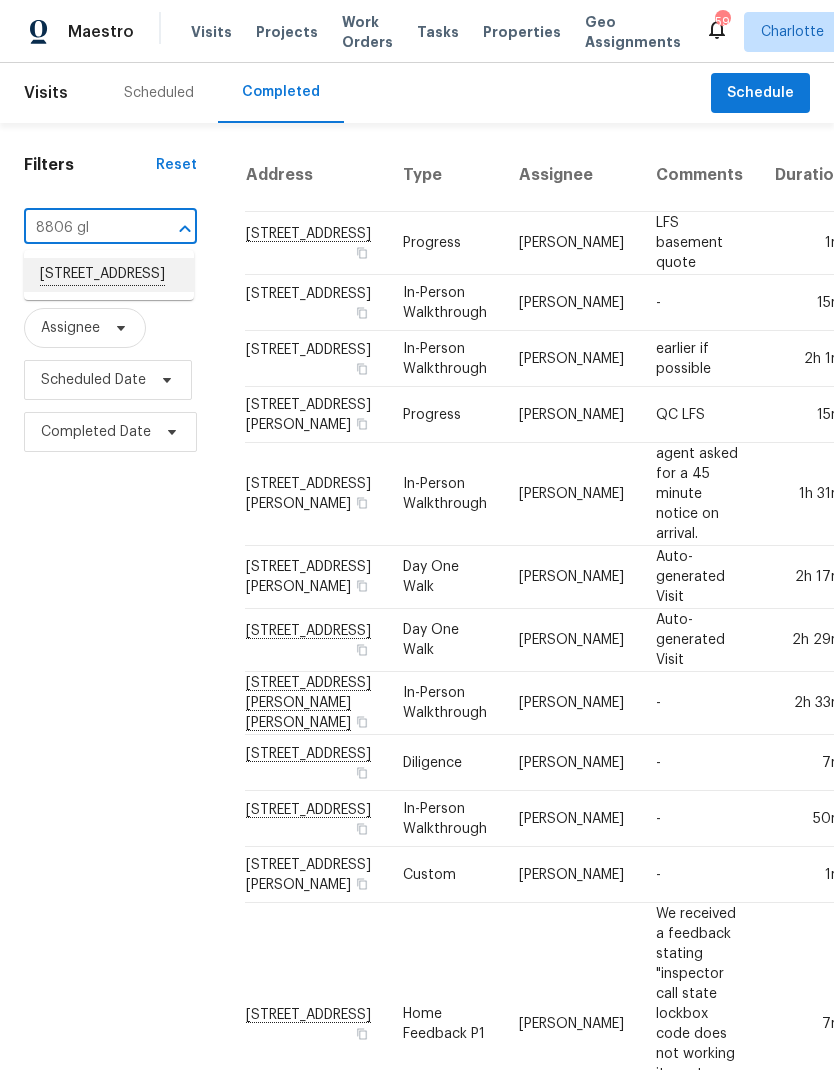 click on "[STREET_ADDRESS]" at bounding box center [109, 275] 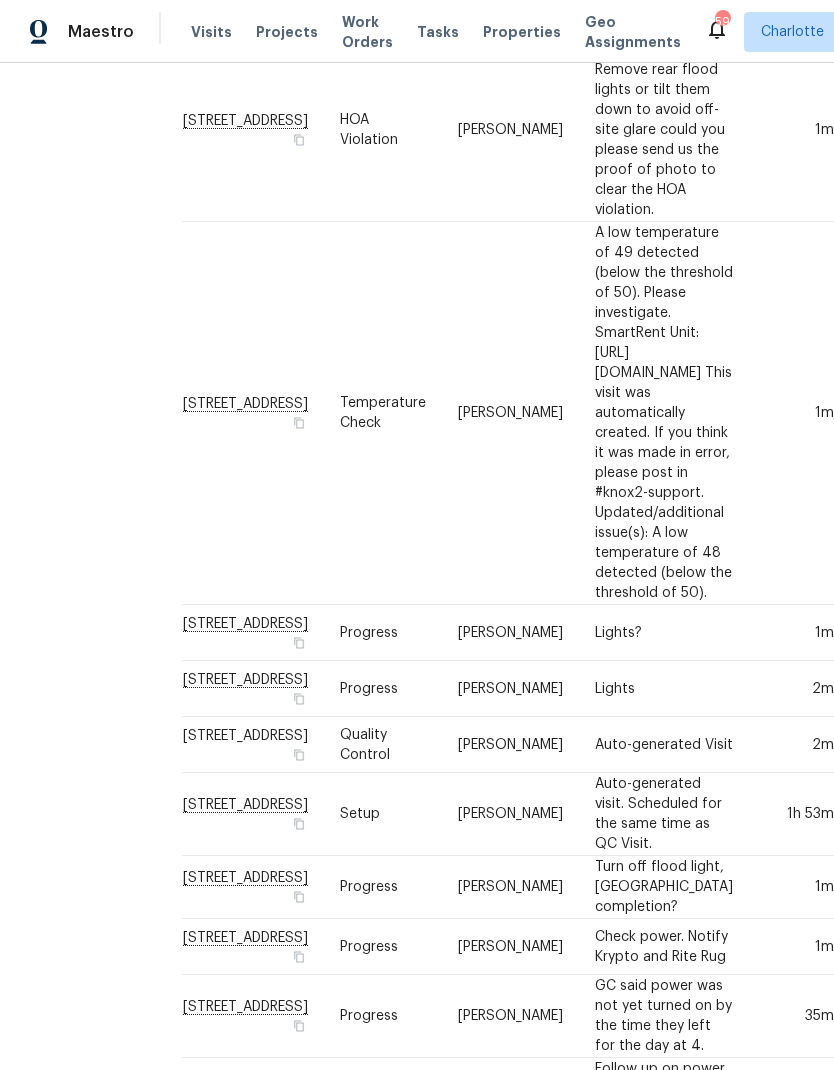 scroll, scrollTop: 980, scrollLeft: 63, axis: both 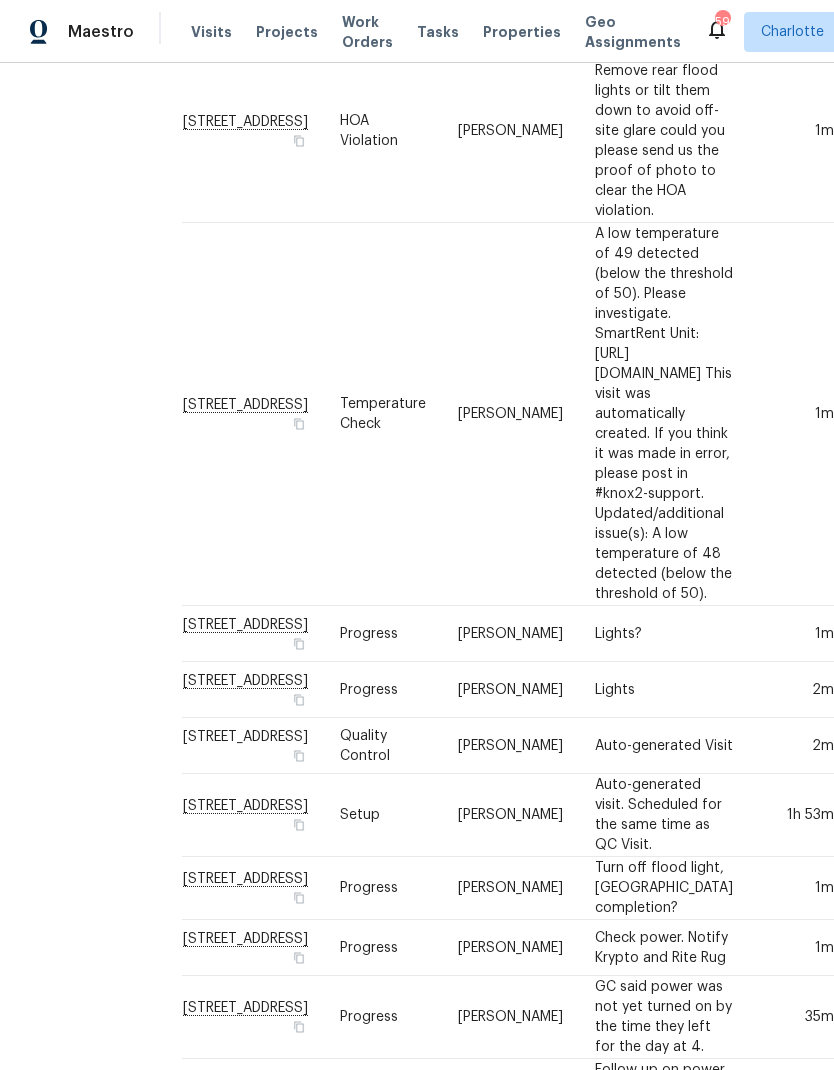 click on "[STREET_ADDRESS]" at bounding box center (253, 1282) 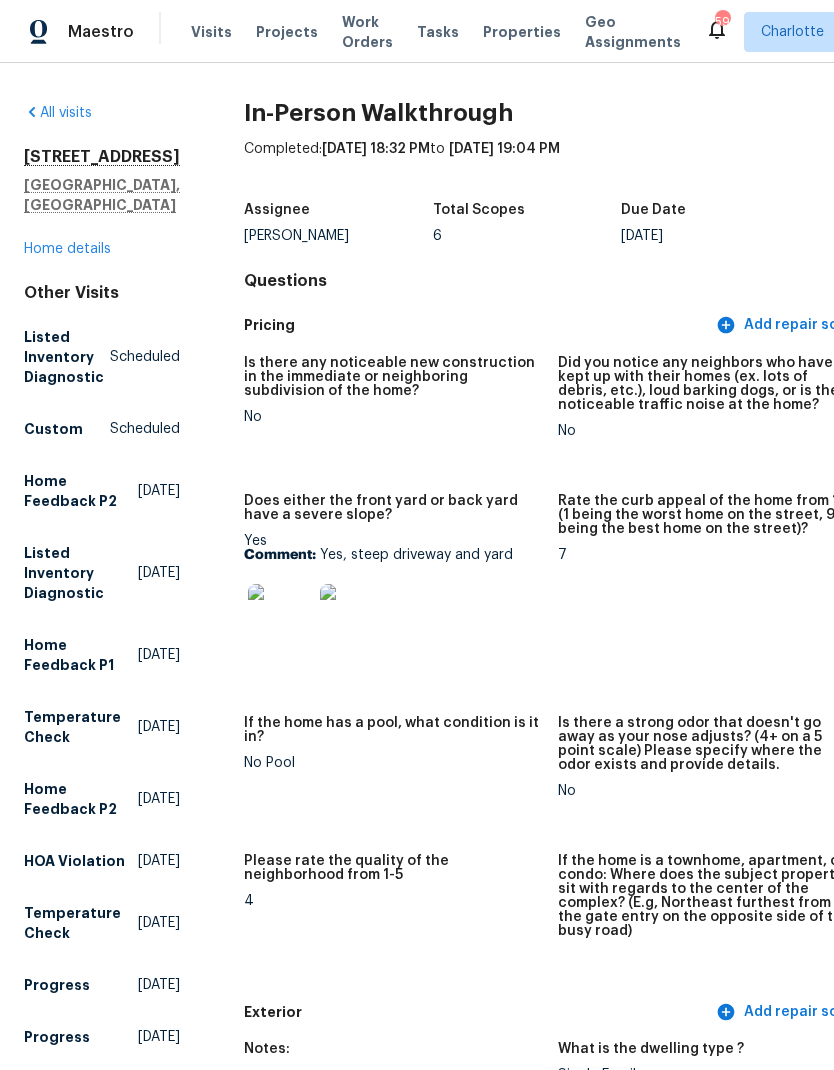 click at bounding box center (352, 616) 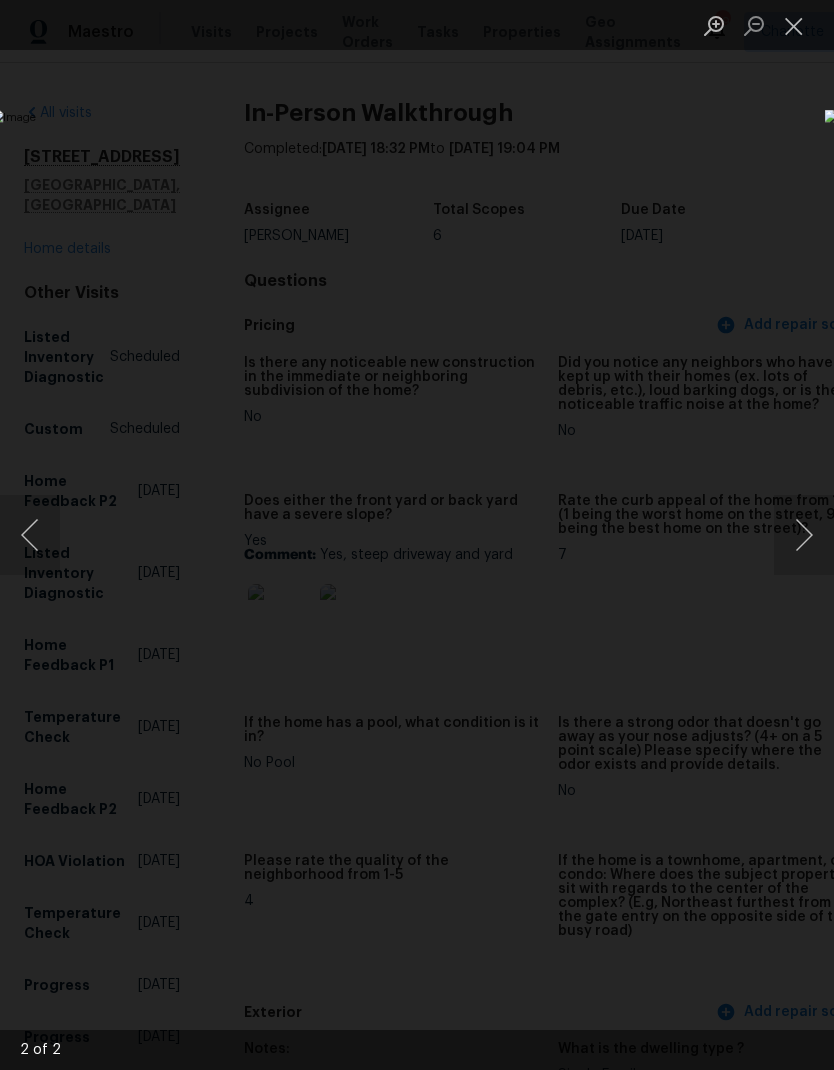 click at bounding box center (804, 535) 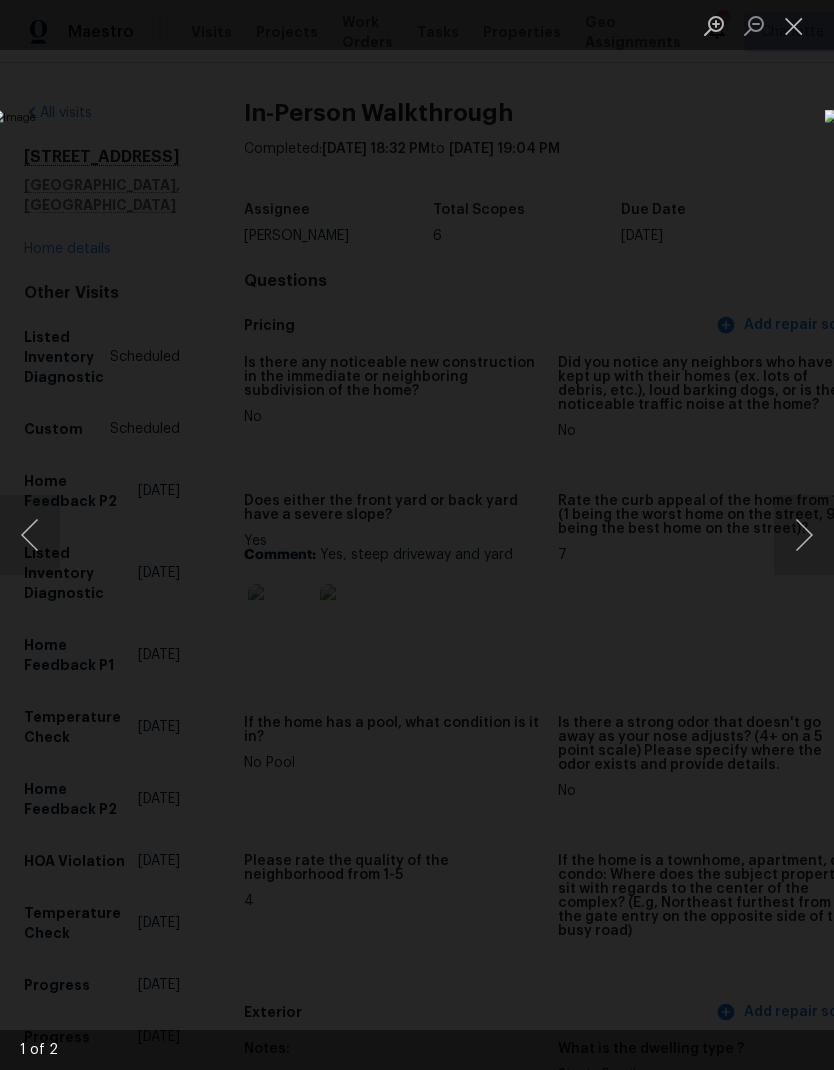 click at bounding box center [417, 535] 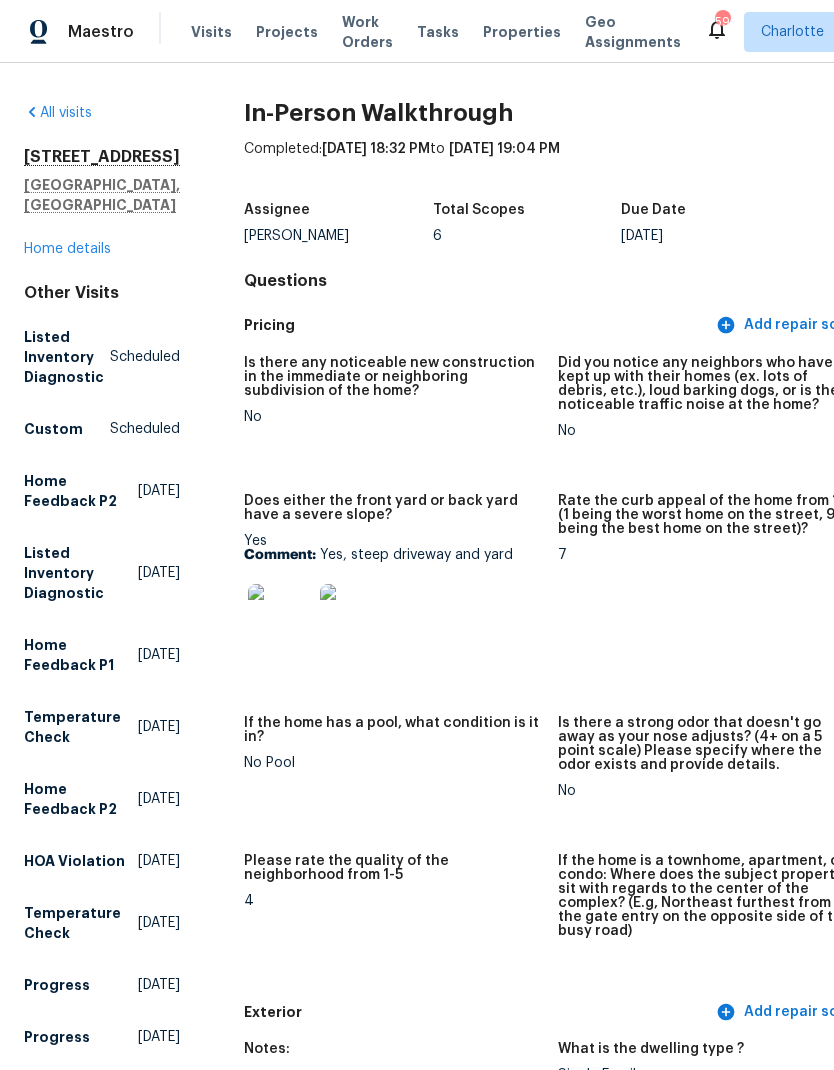 scroll, scrollTop: 0, scrollLeft: 0, axis: both 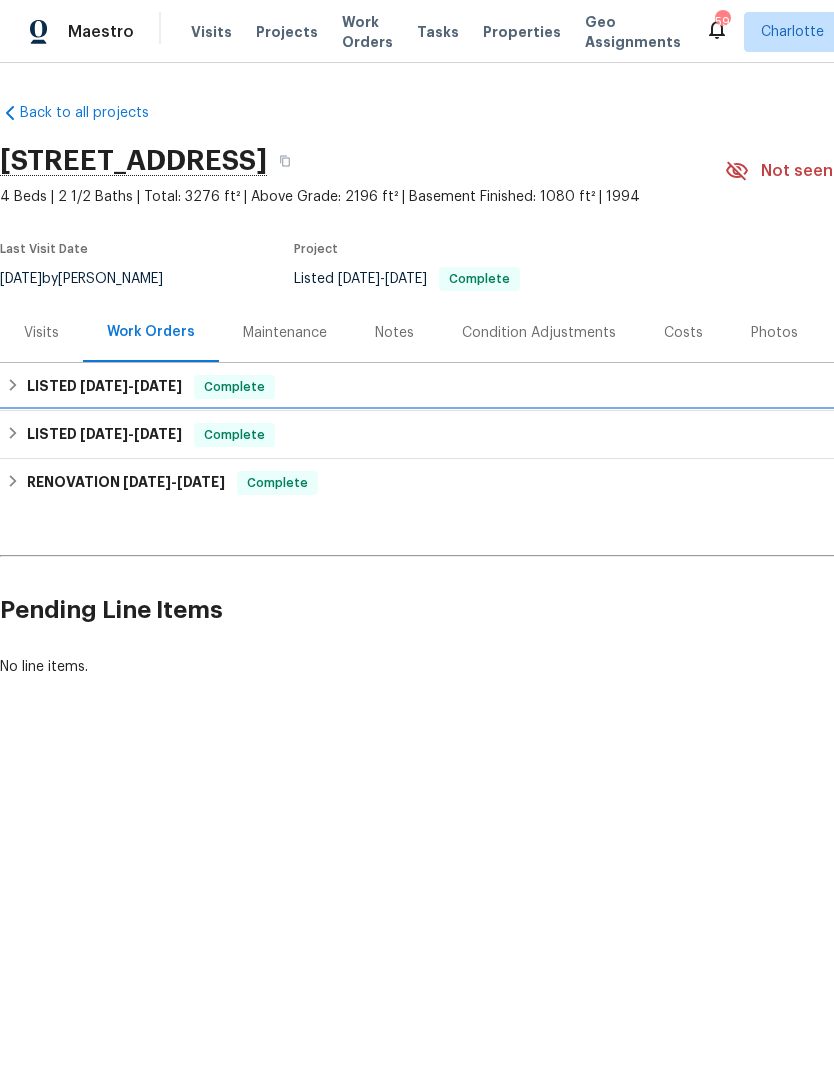 click on "LISTED   [DATE]  -  [DATE] Complete" at bounding box center (565, 435) 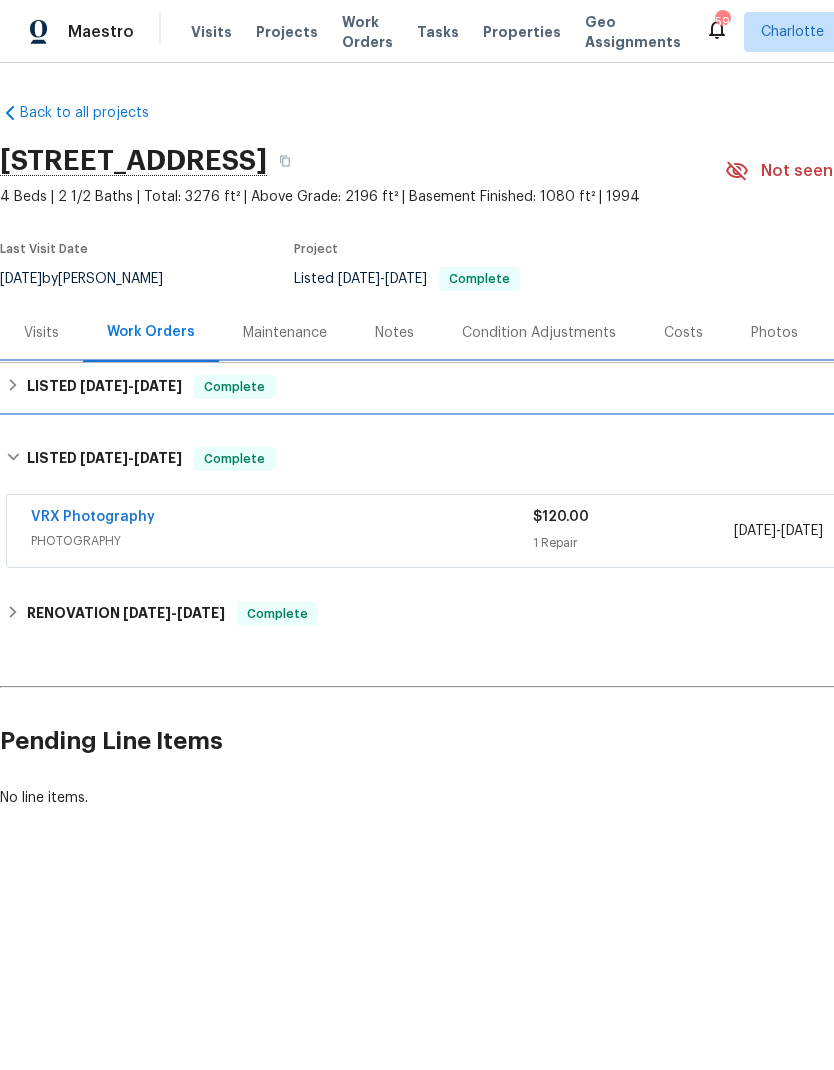 click on "LISTED   [DATE]  -  [DATE]" at bounding box center [104, 387] 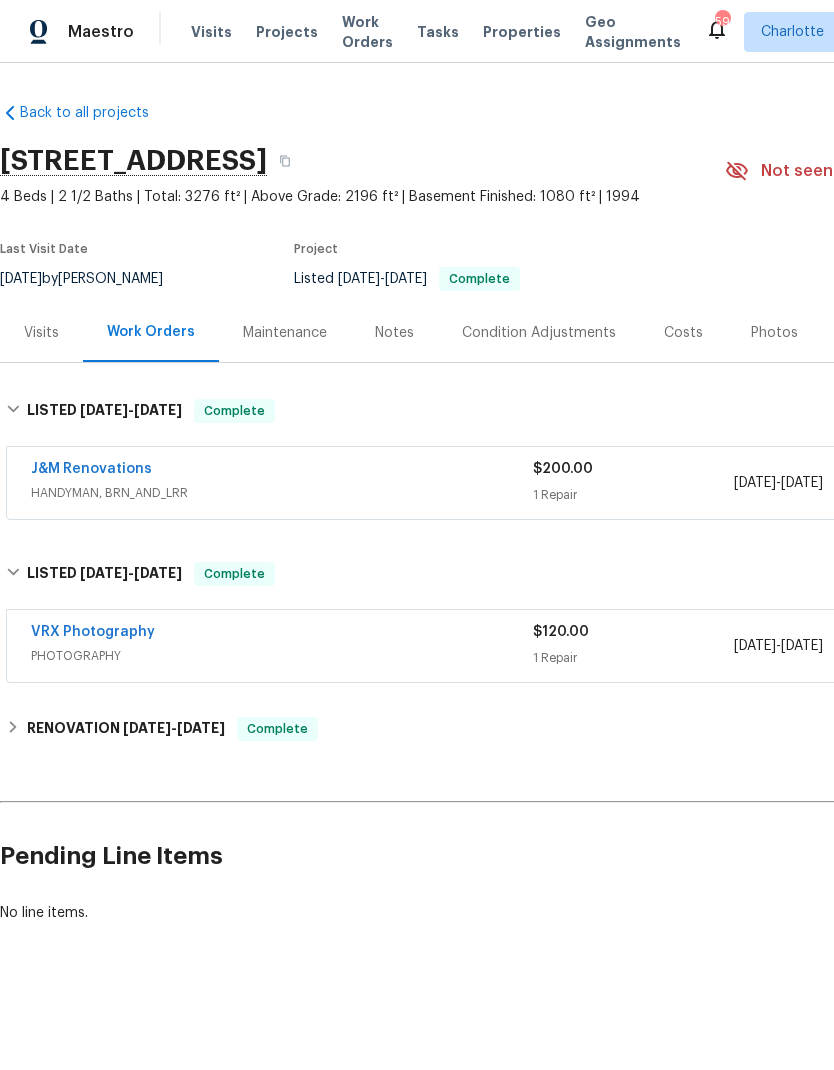 click on "J&M Renovations" at bounding box center [91, 469] 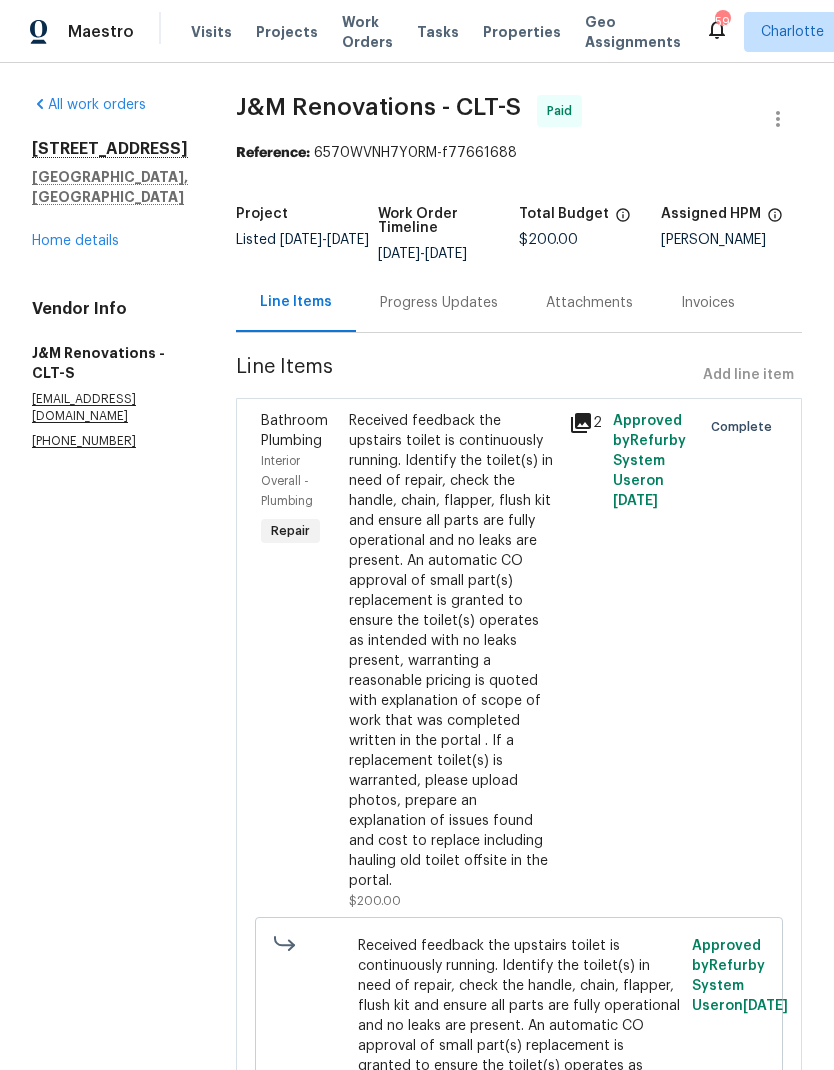 click on "Home details" at bounding box center [75, 241] 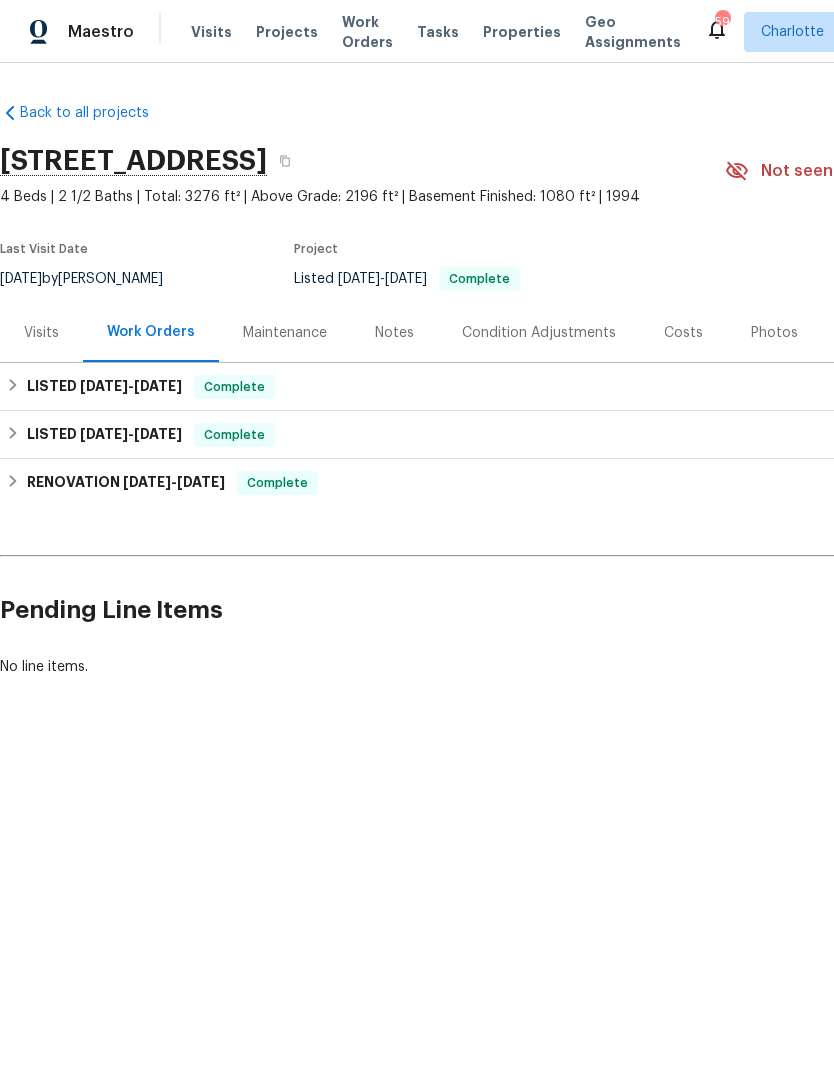 click on "Visits" at bounding box center [41, 332] 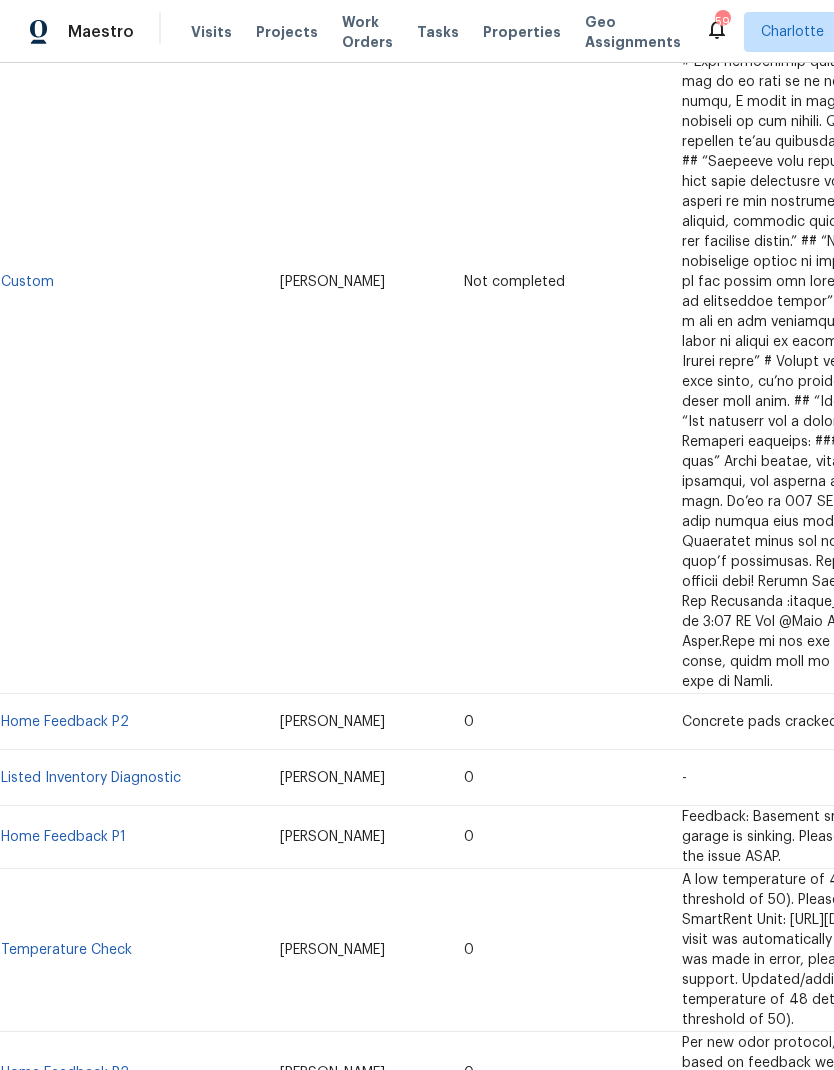 scroll, scrollTop: 698, scrollLeft: 0, axis: vertical 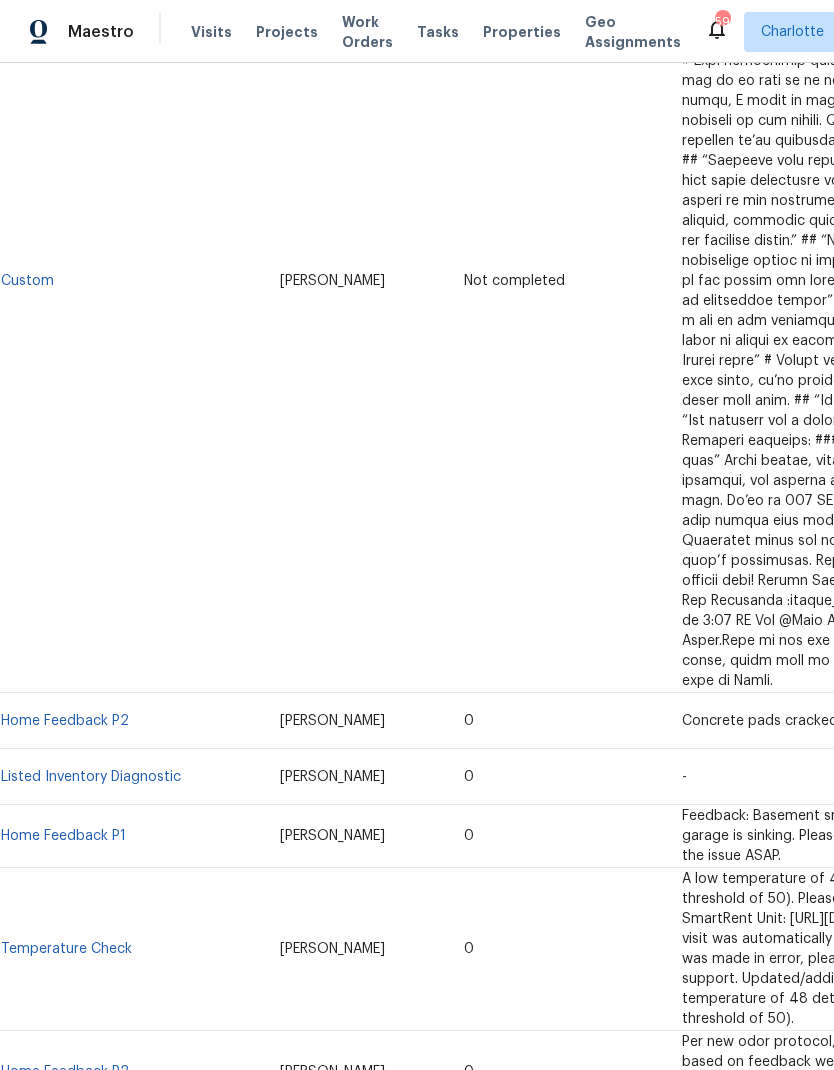 click on "Home Feedback P2" at bounding box center [65, 721] 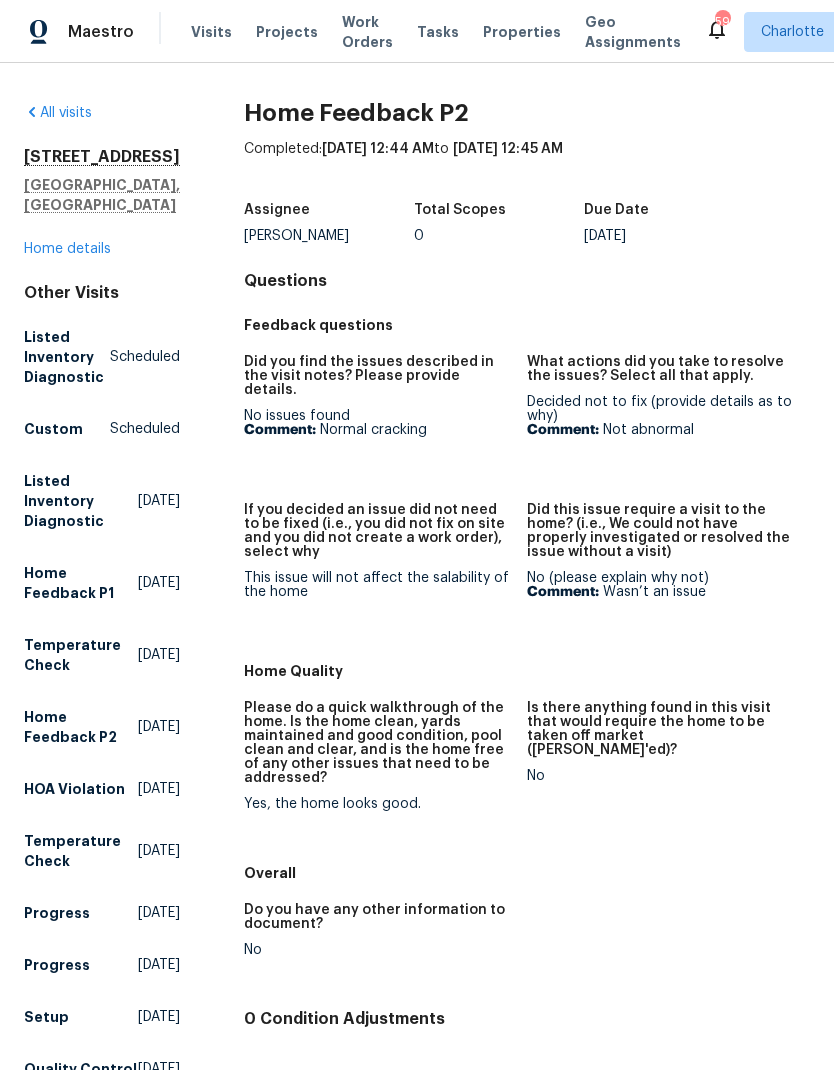 scroll, scrollTop: 0, scrollLeft: 0, axis: both 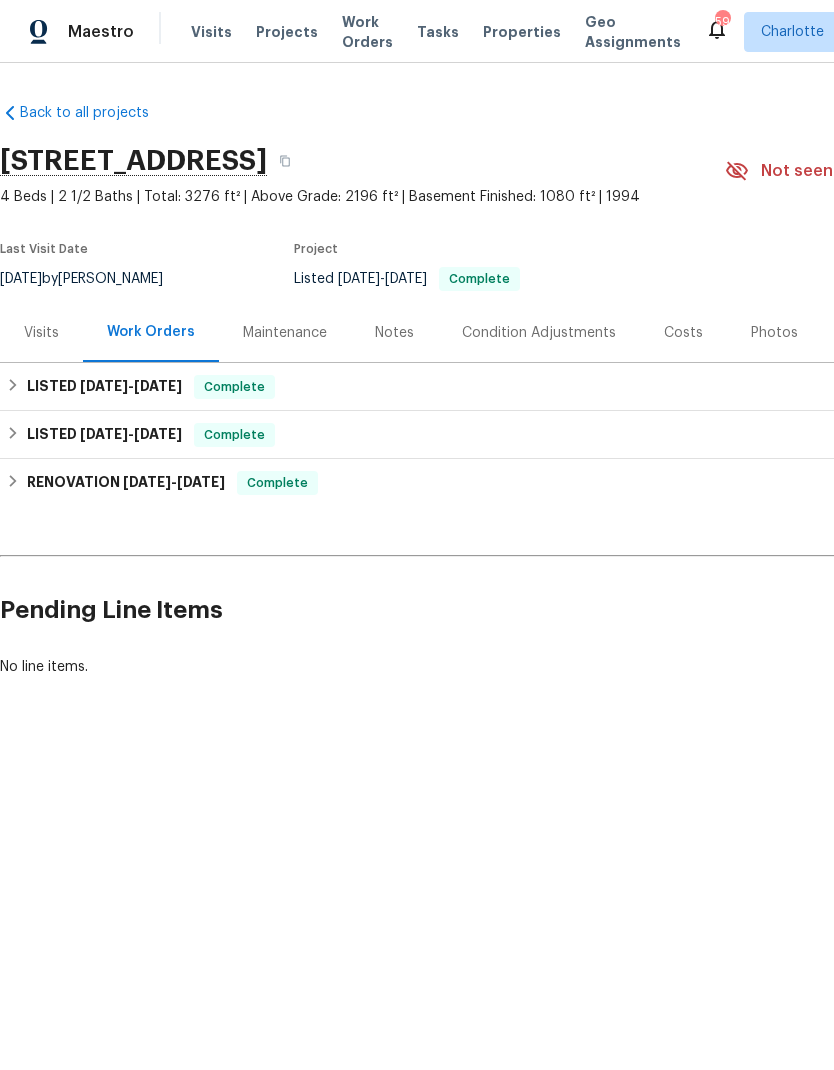 click on "Visits" at bounding box center (41, 333) 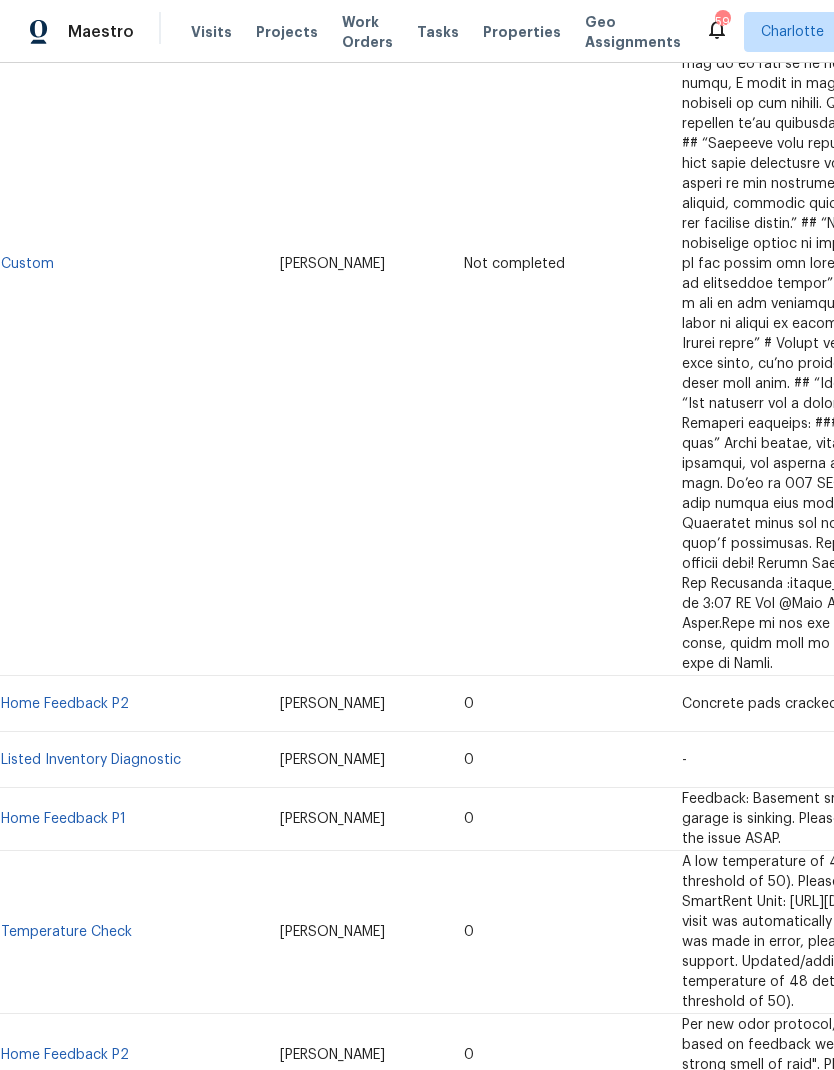scroll, scrollTop: 716, scrollLeft: 0, axis: vertical 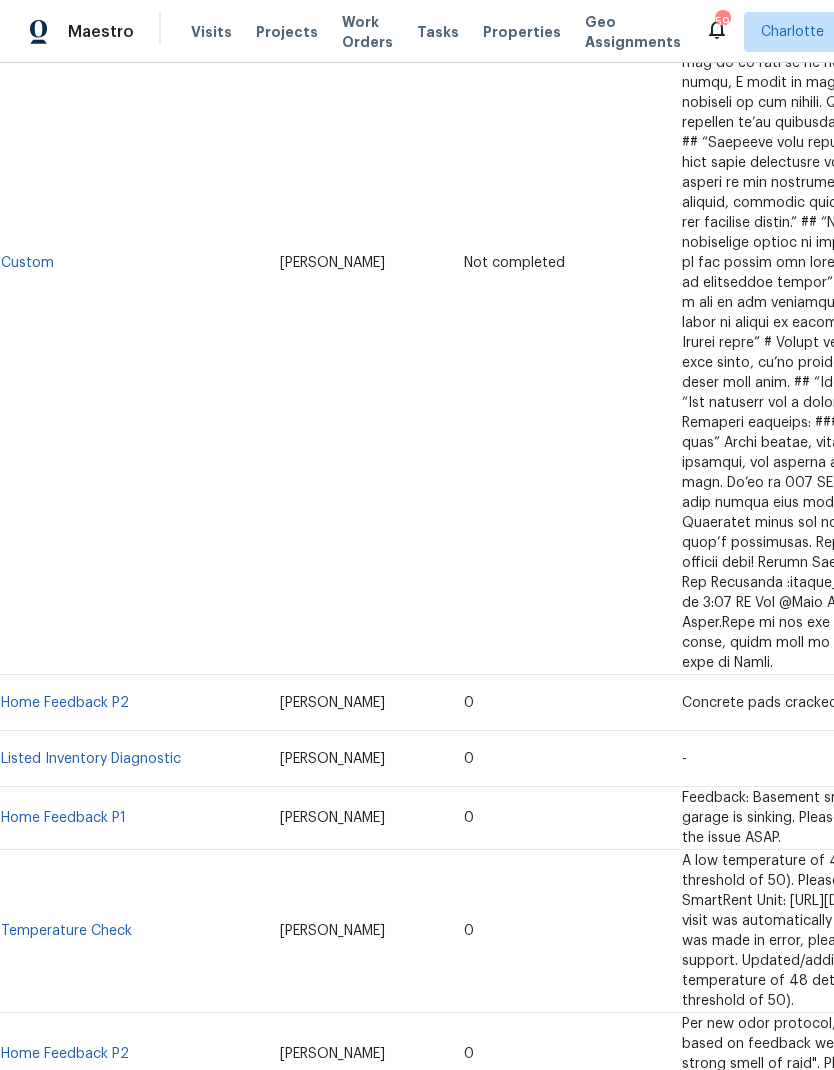 click on "Home Feedback P1" at bounding box center (63, 818) 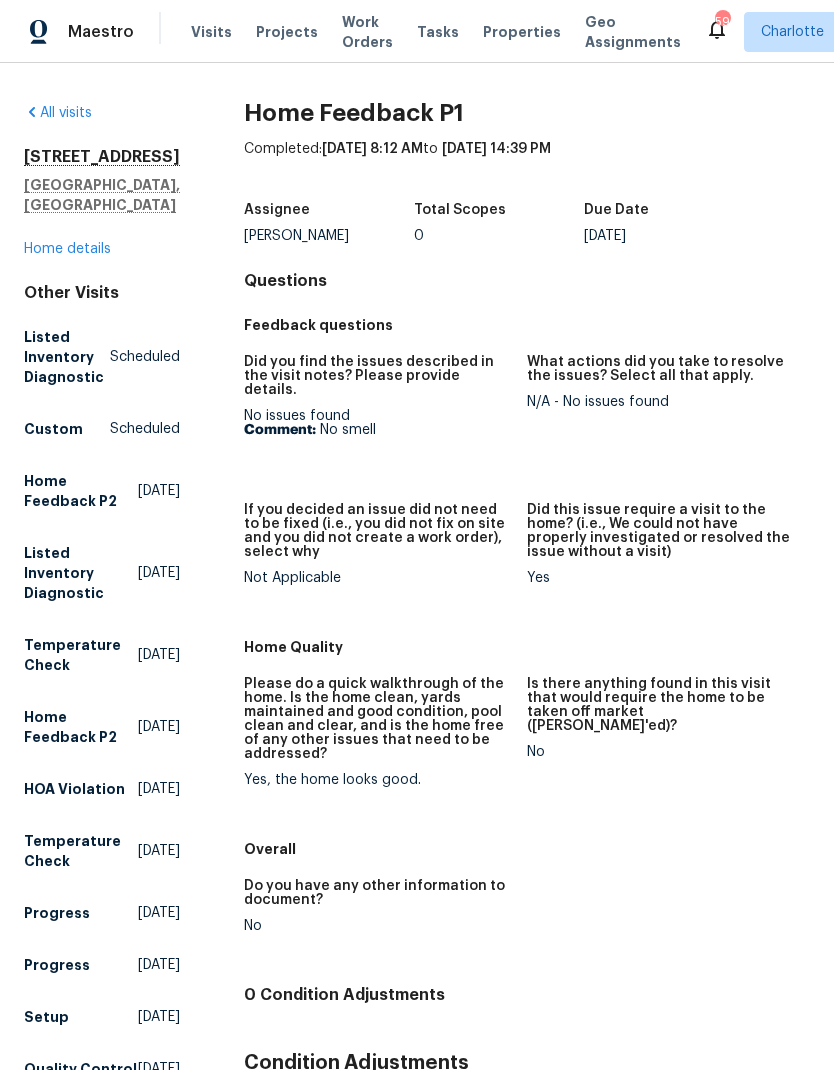 scroll, scrollTop: 0, scrollLeft: 0, axis: both 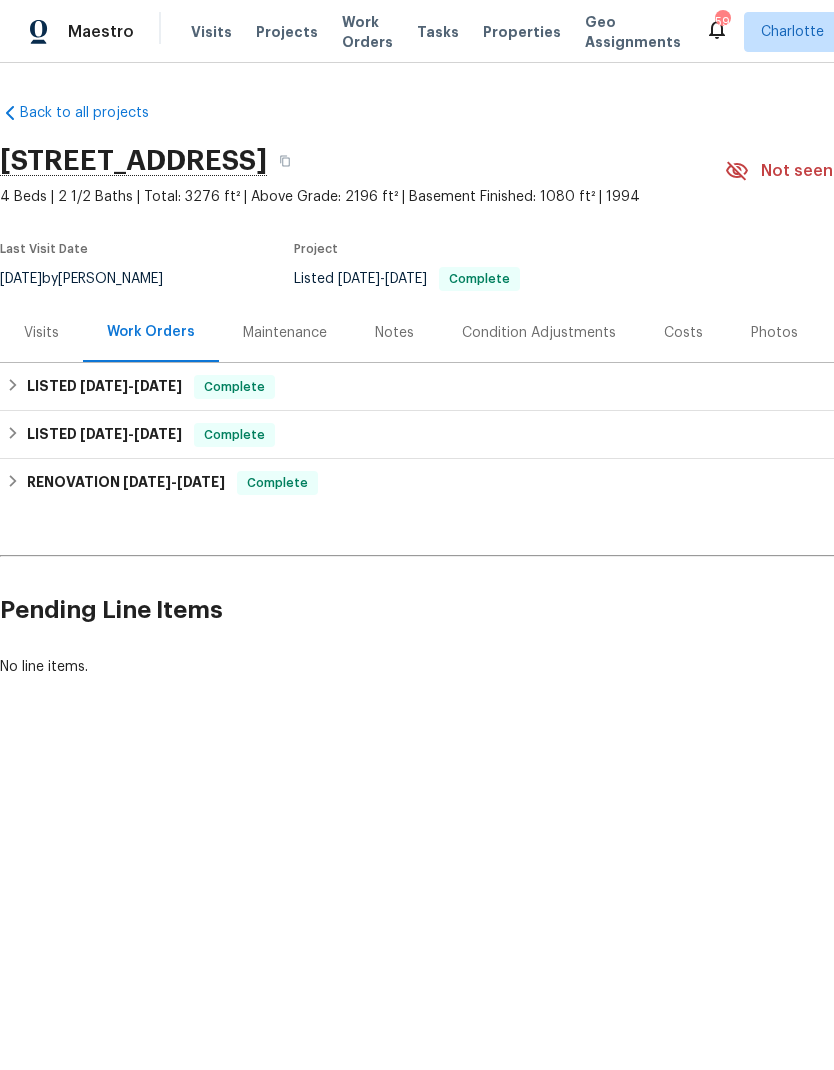 click on "RENOVATION   [DATE]  -  [DATE] Complete" at bounding box center (565, 483) 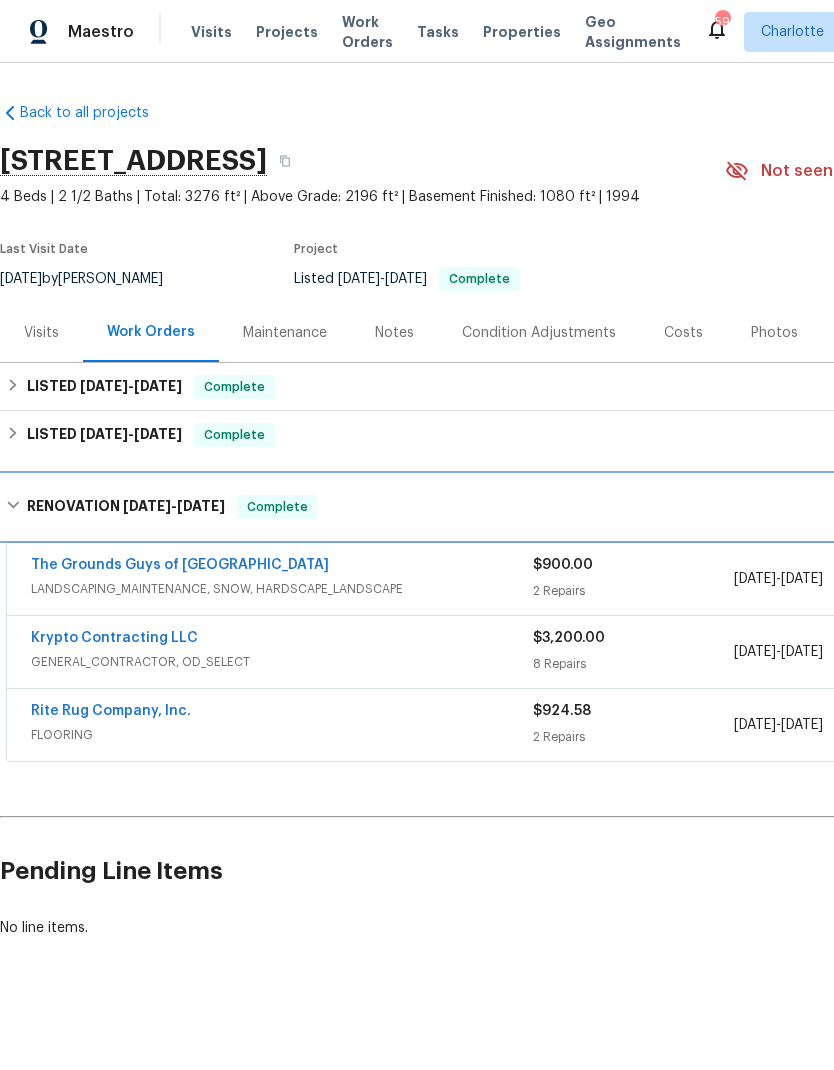 click on "RENOVATION   [DATE]  -  [DATE] Complete" at bounding box center (565, 507) 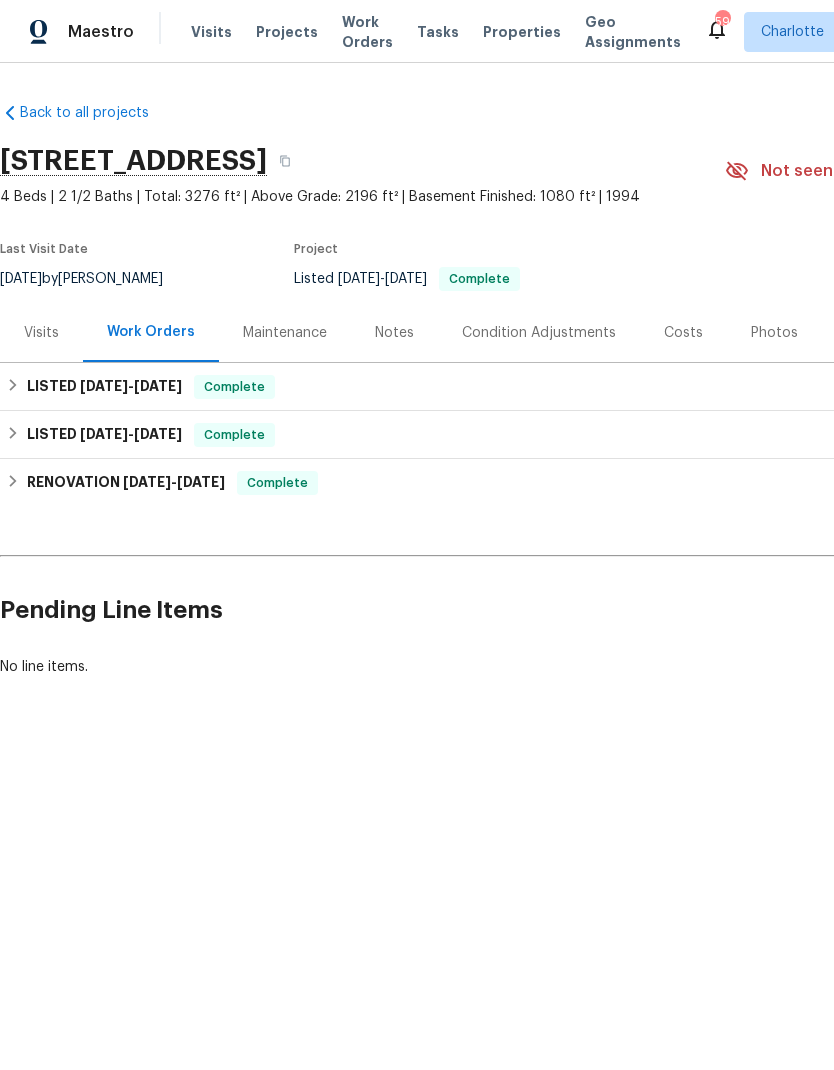 click on "Condition Adjustments" at bounding box center (539, 333) 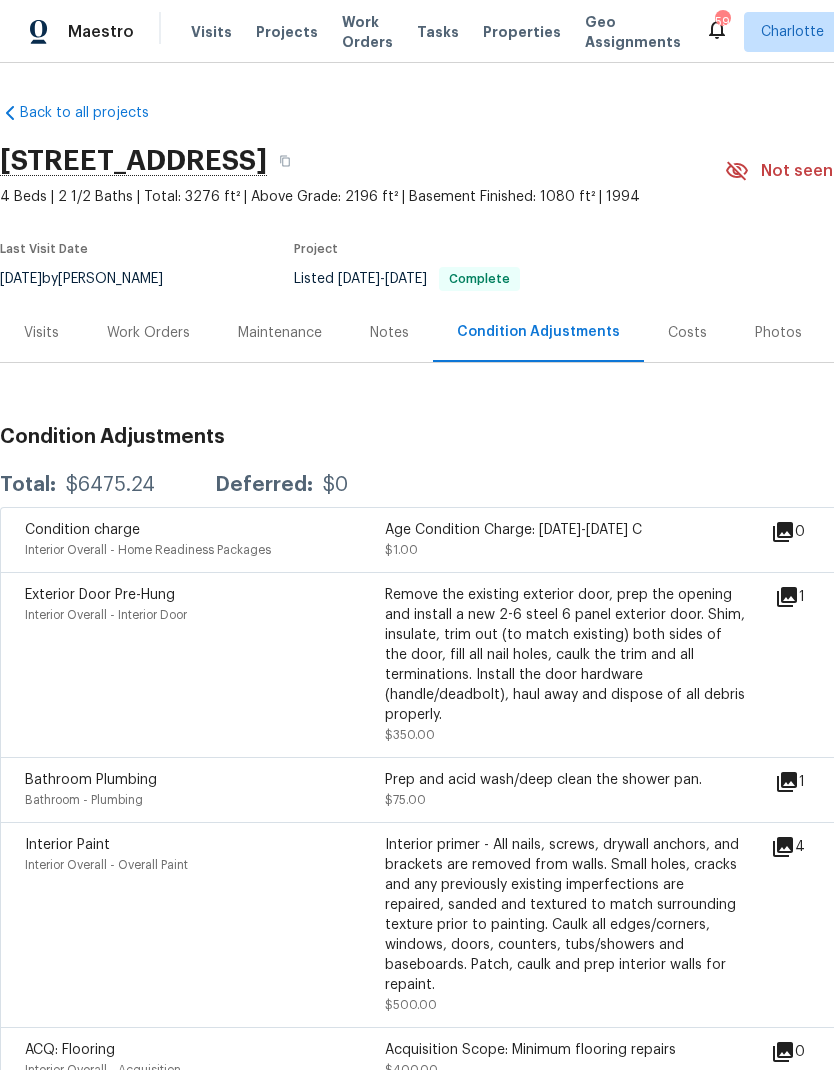 click on "Notes" at bounding box center (389, 332) 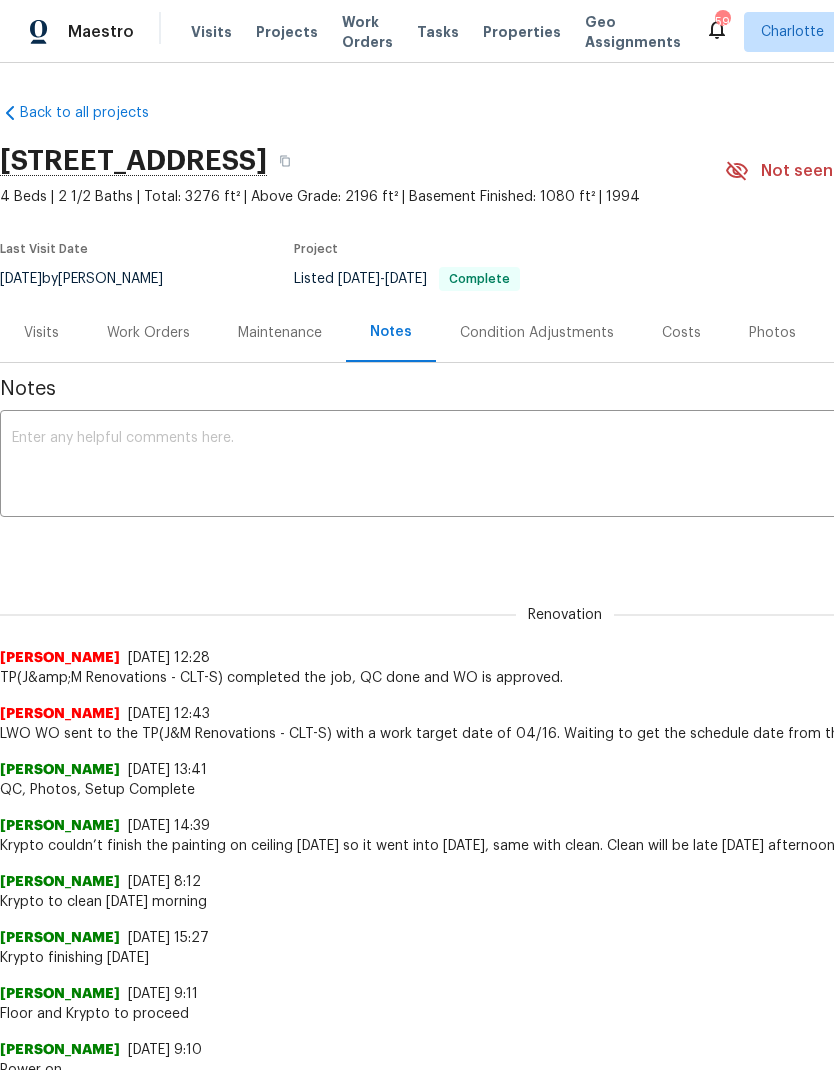click on "Visits" at bounding box center [41, 333] 